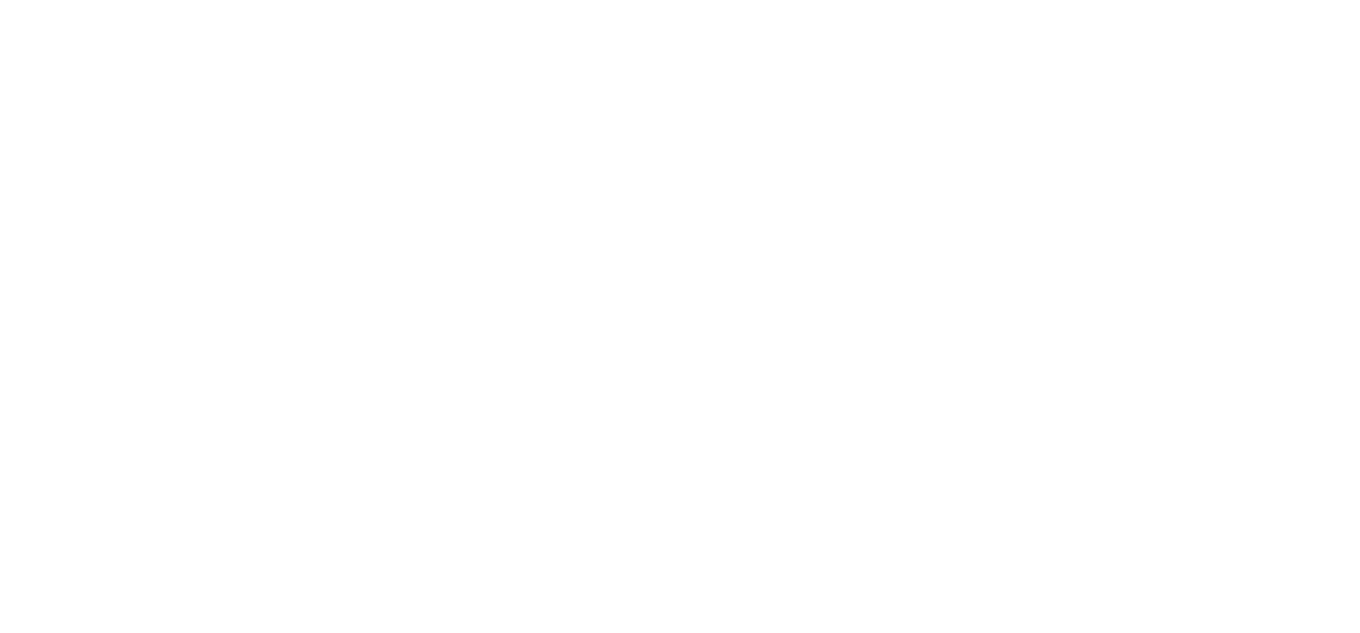 scroll, scrollTop: 0, scrollLeft: 0, axis: both 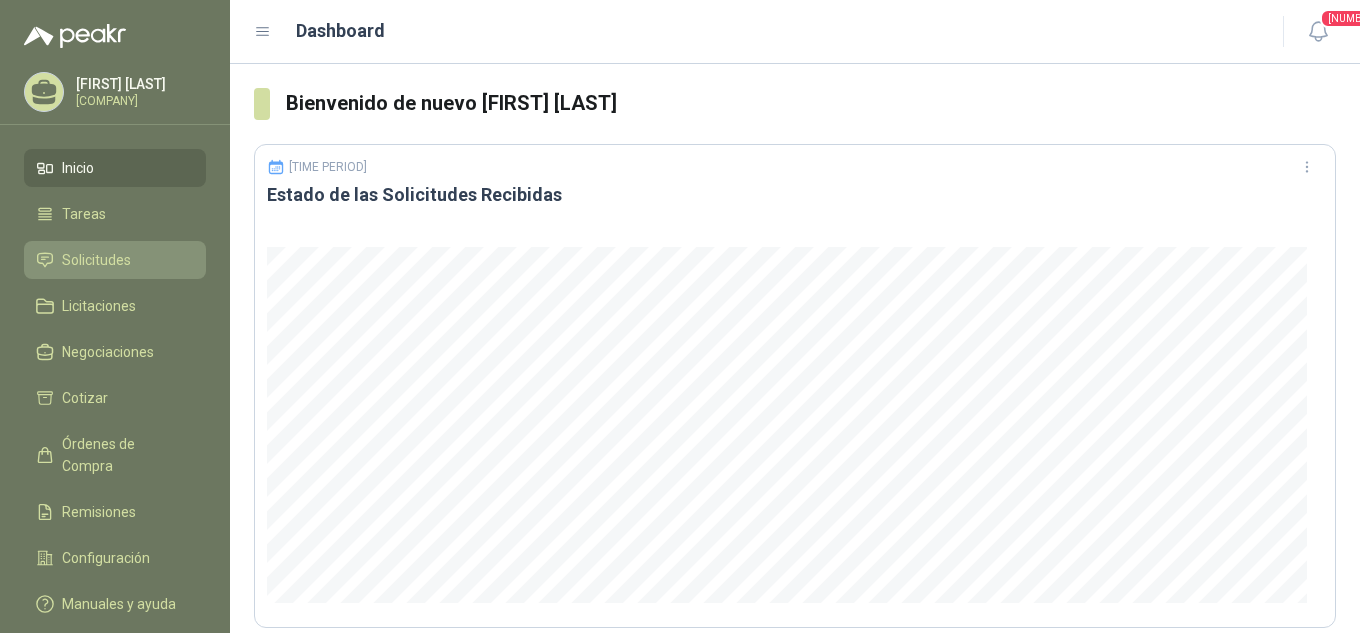 click at bounding box center [45, 259] 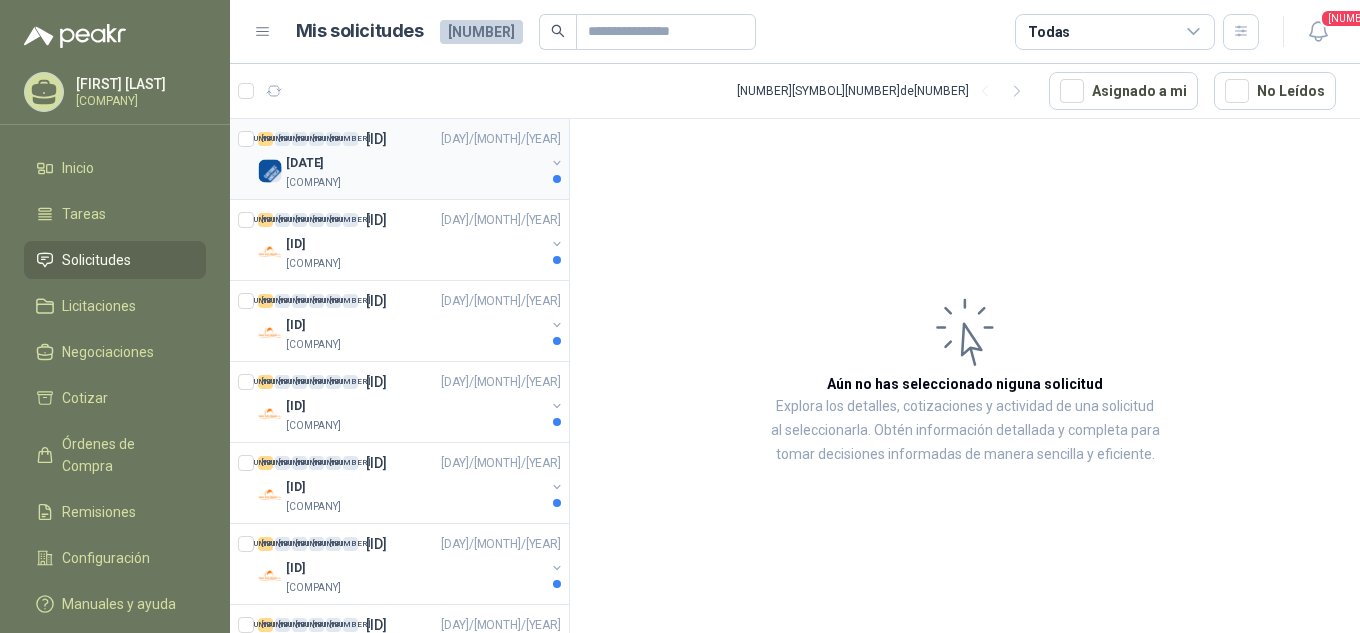 click on "[DATE]" at bounding box center (304, 163) 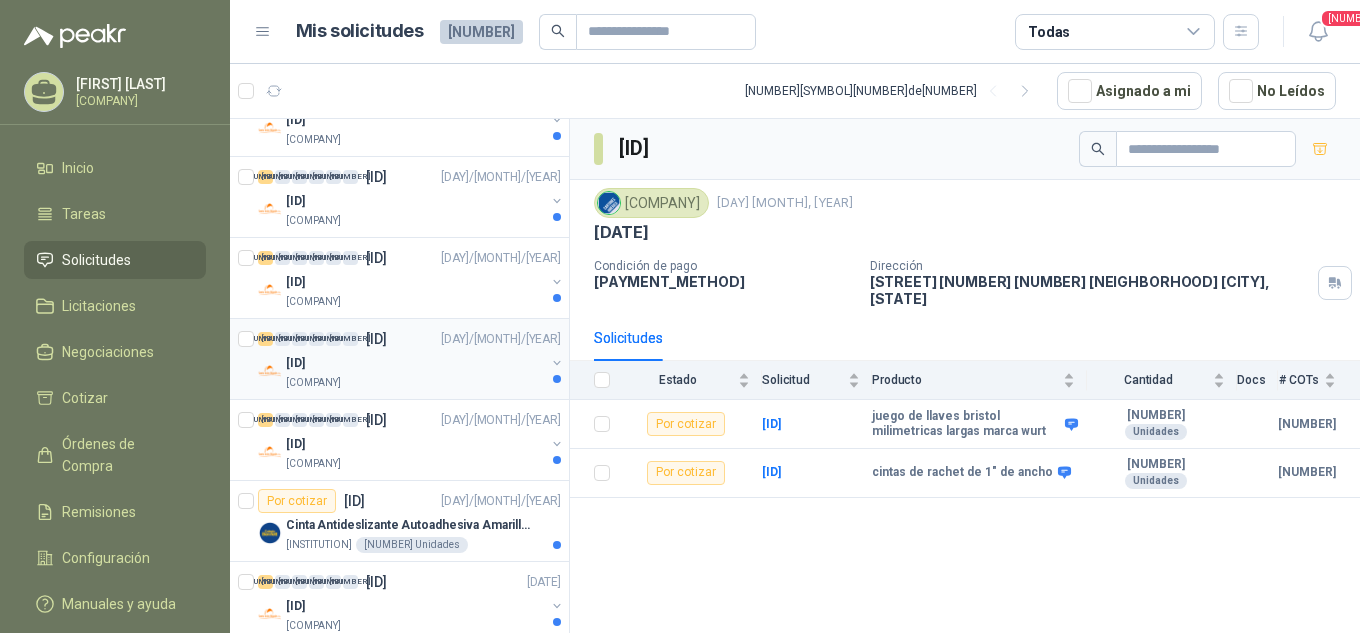 scroll, scrollTop: 2100, scrollLeft: 0, axis: vertical 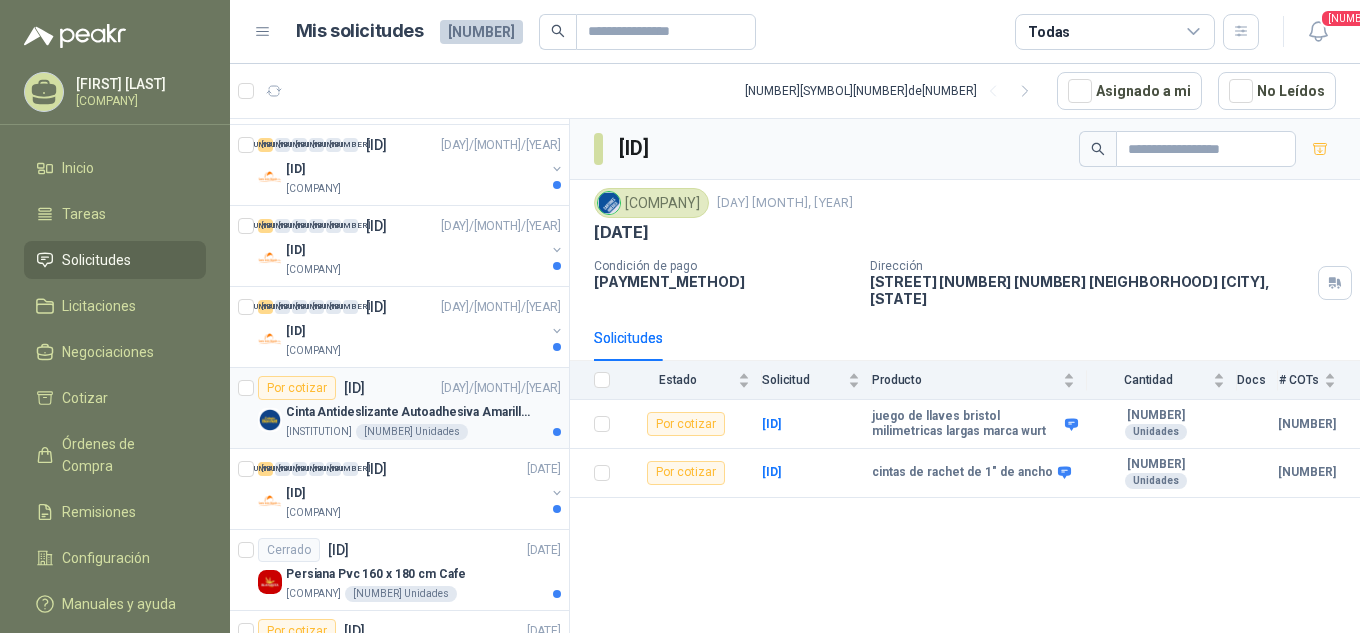 click on "[NUMBER]   Unidades" at bounding box center [412, 432] 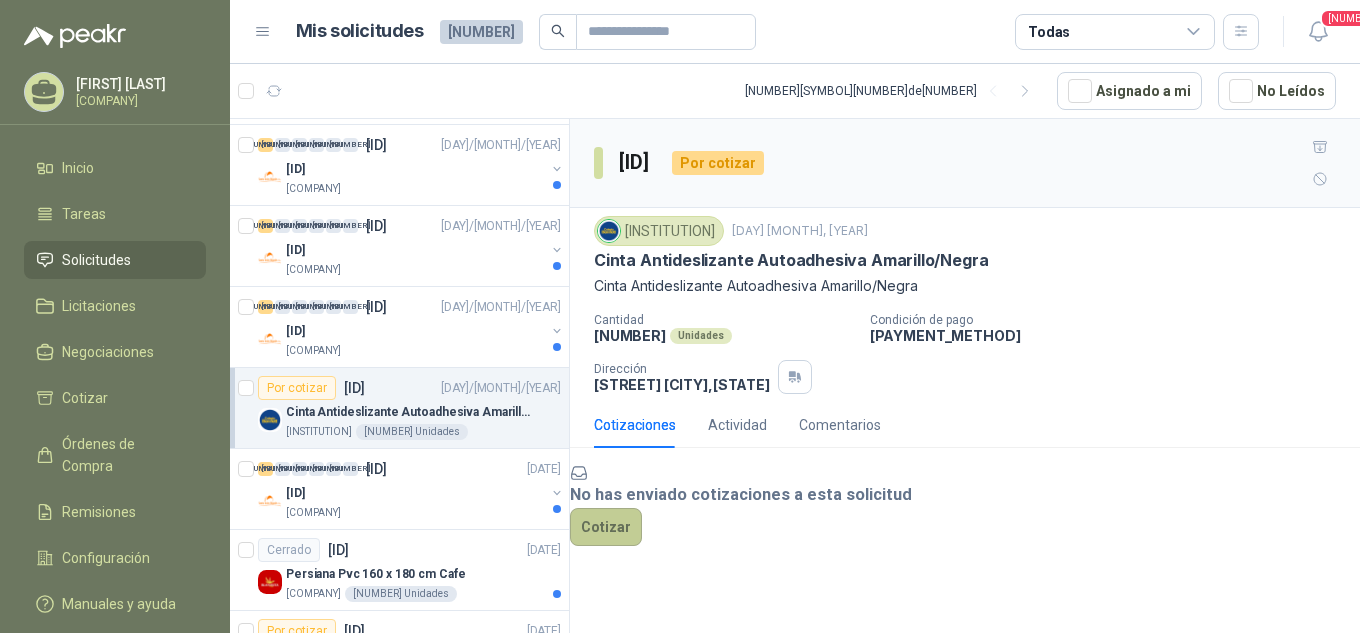 click on "Cotizar" at bounding box center [606, 527] 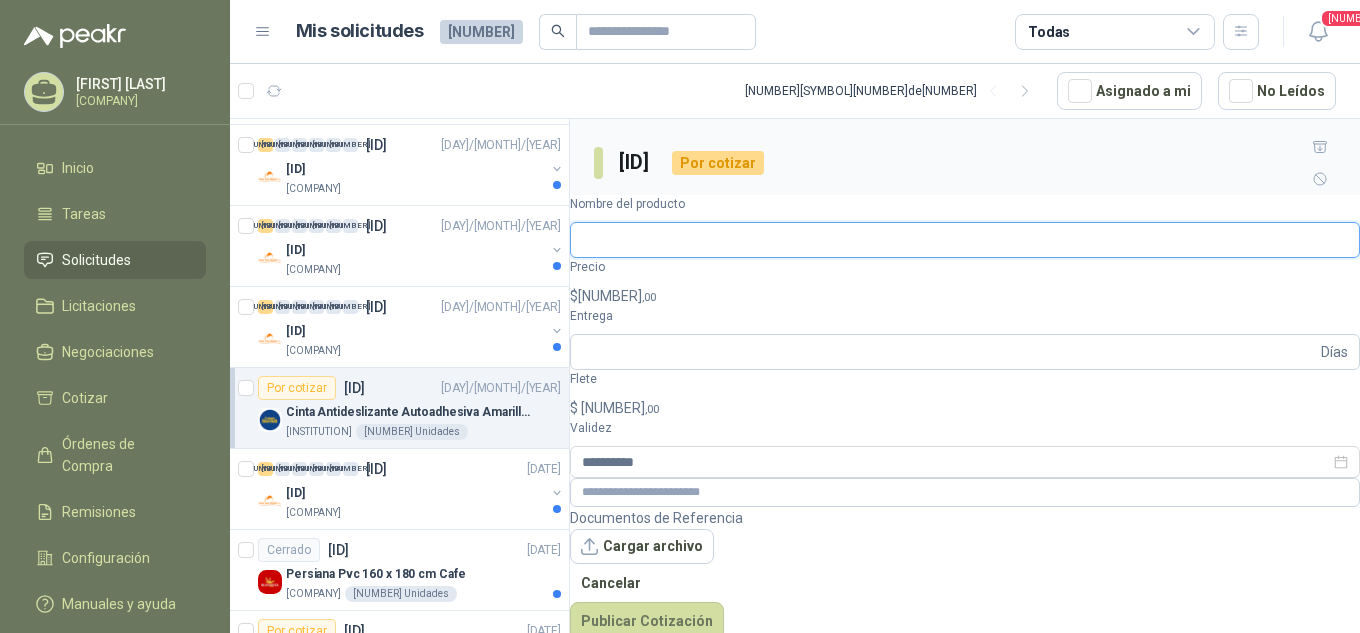 drag, startPoint x: 678, startPoint y: 468, endPoint x: 704, endPoint y: 460, distance: 27.202942 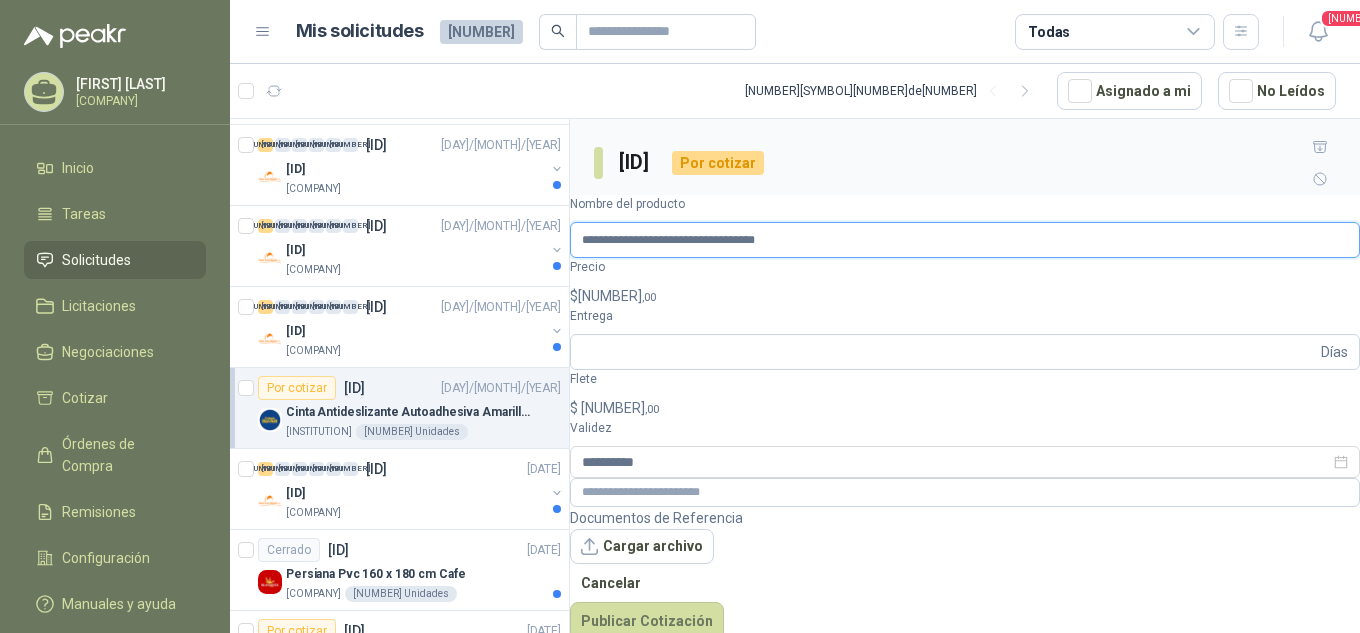 click on "**********" at bounding box center [965, 240] 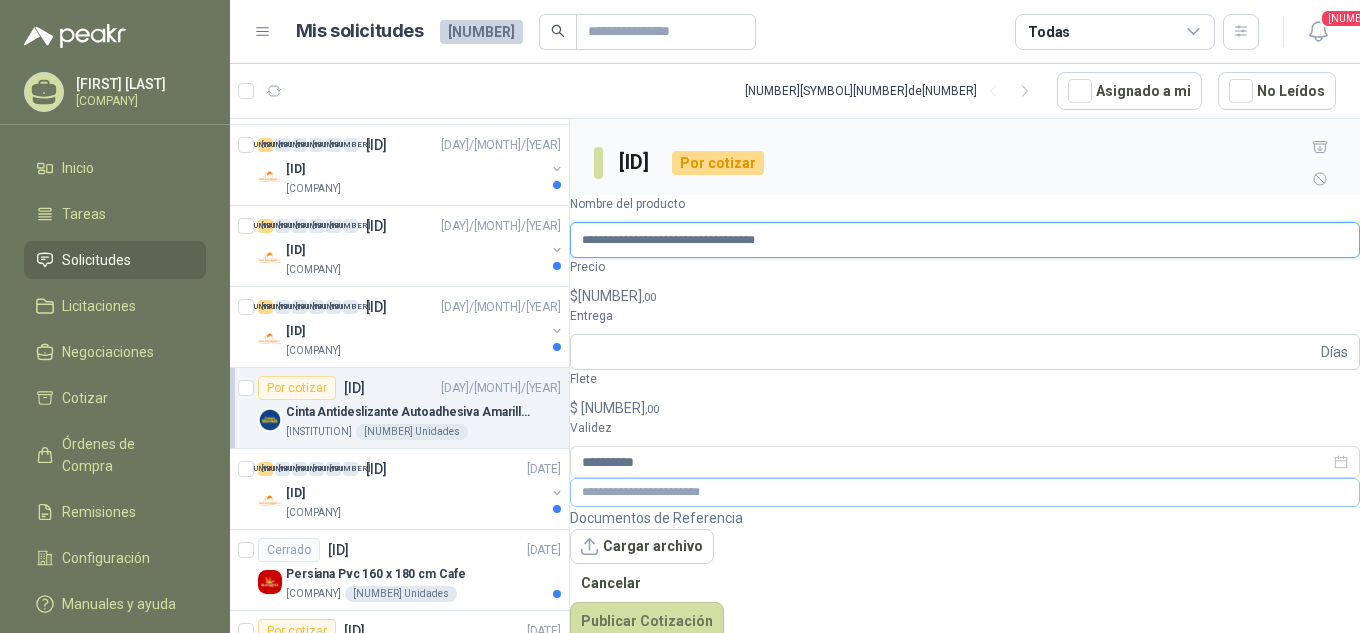 type on "**********" 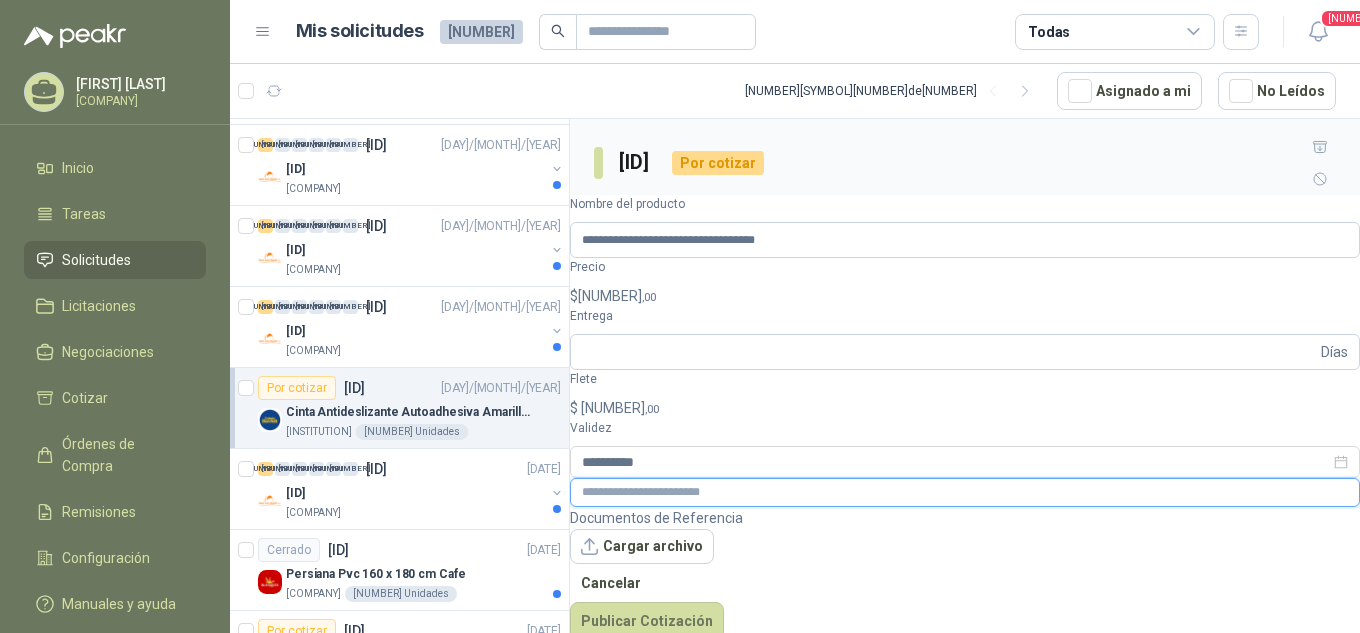 click at bounding box center (965, 492) 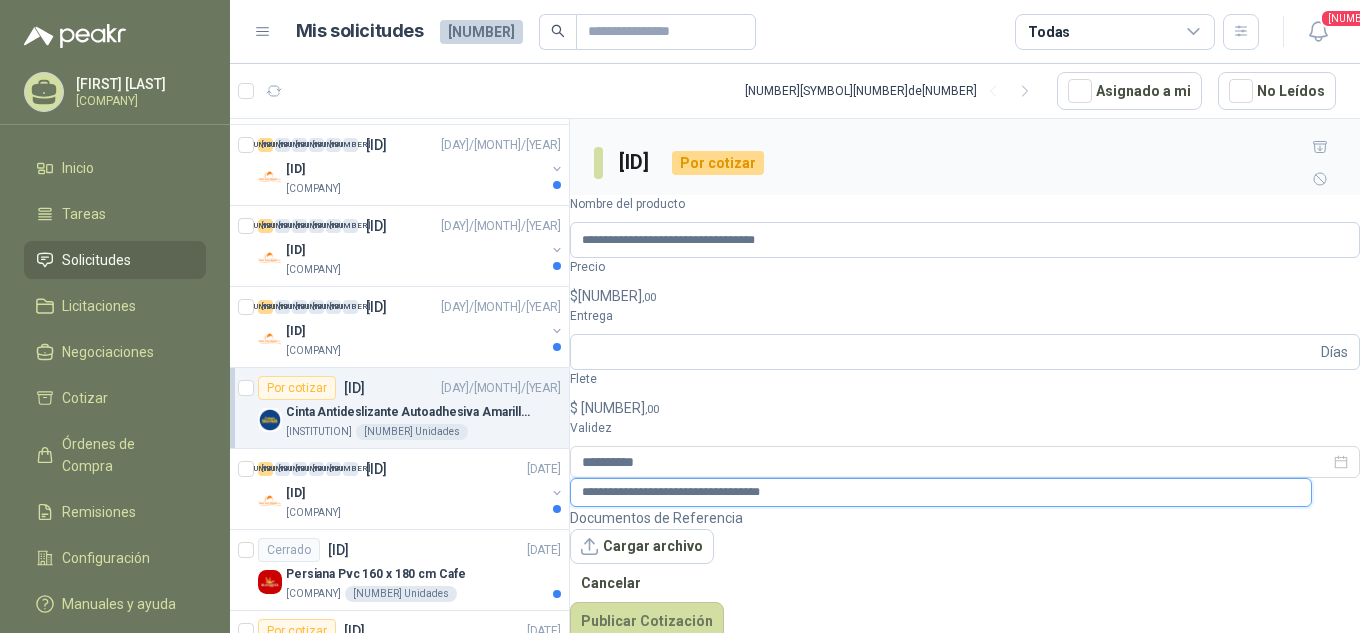 click on "**********" at bounding box center (941, 492) 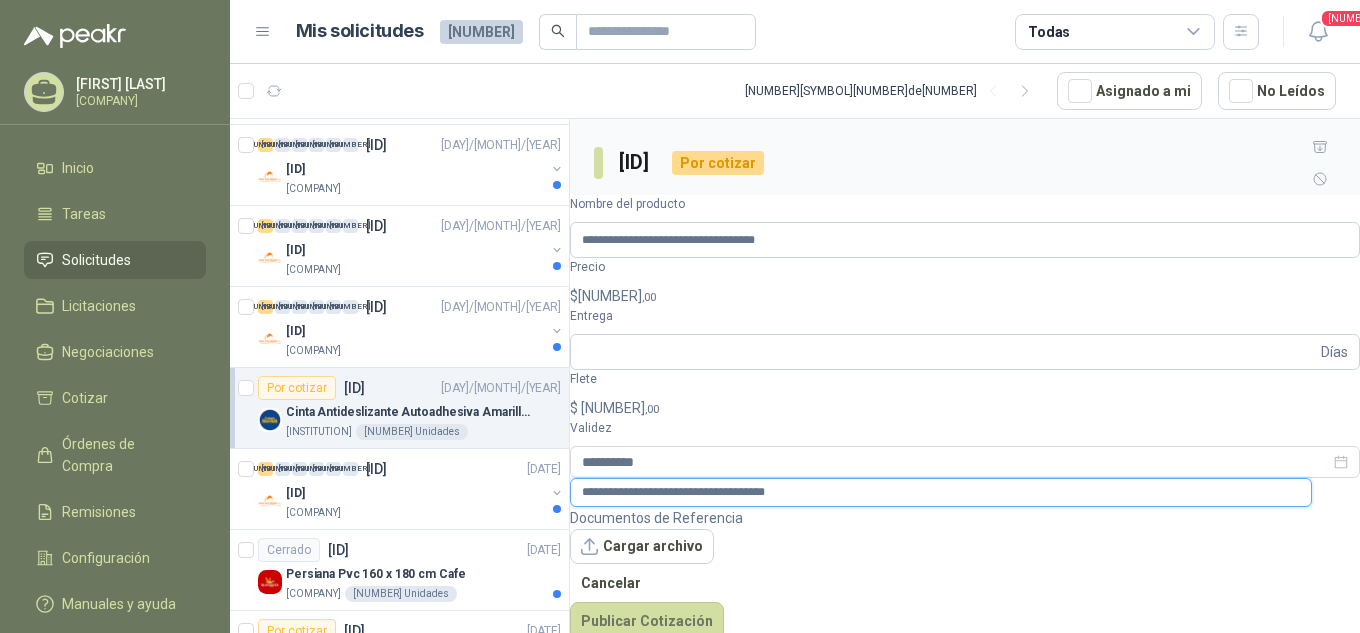 click on "**********" at bounding box center [941, 492] 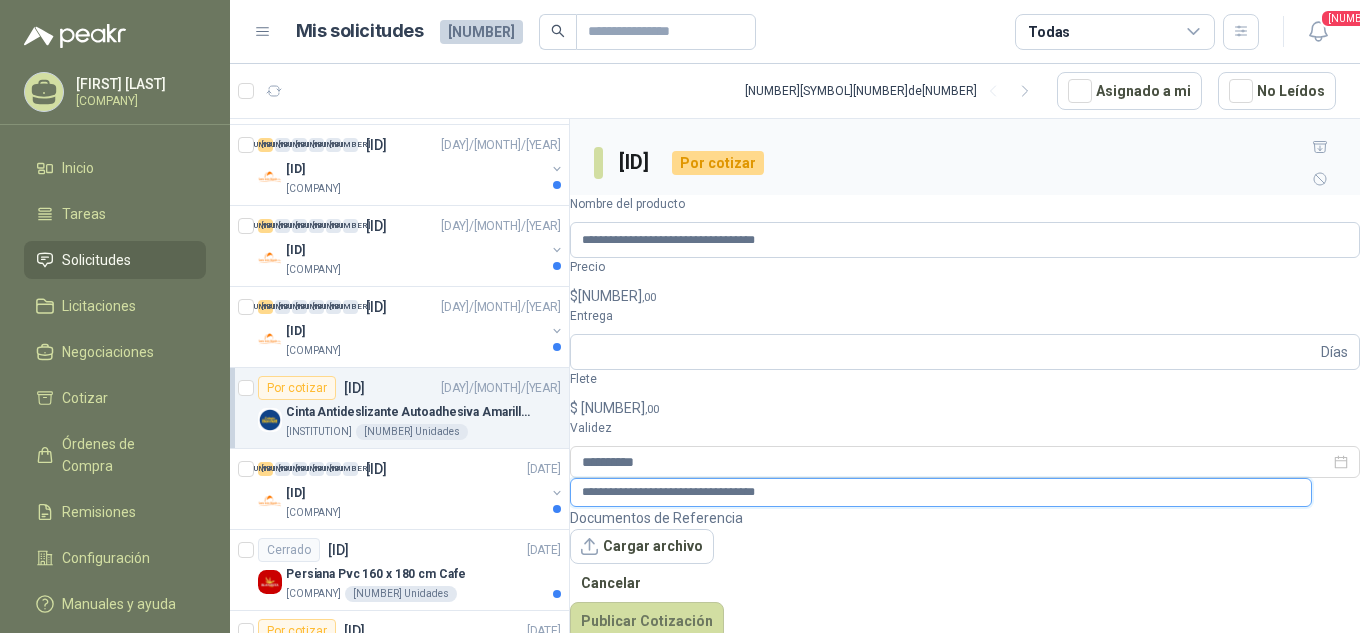 click on "**********" at bounding box center [941, 492] 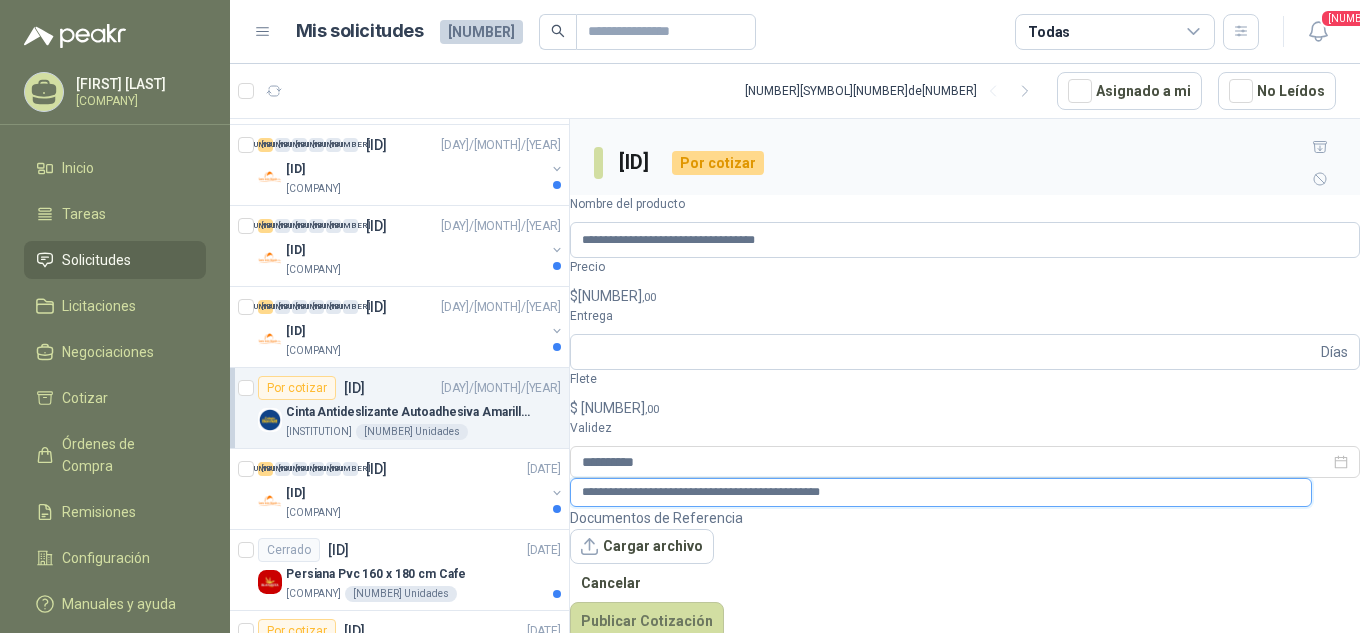 type on "**********" 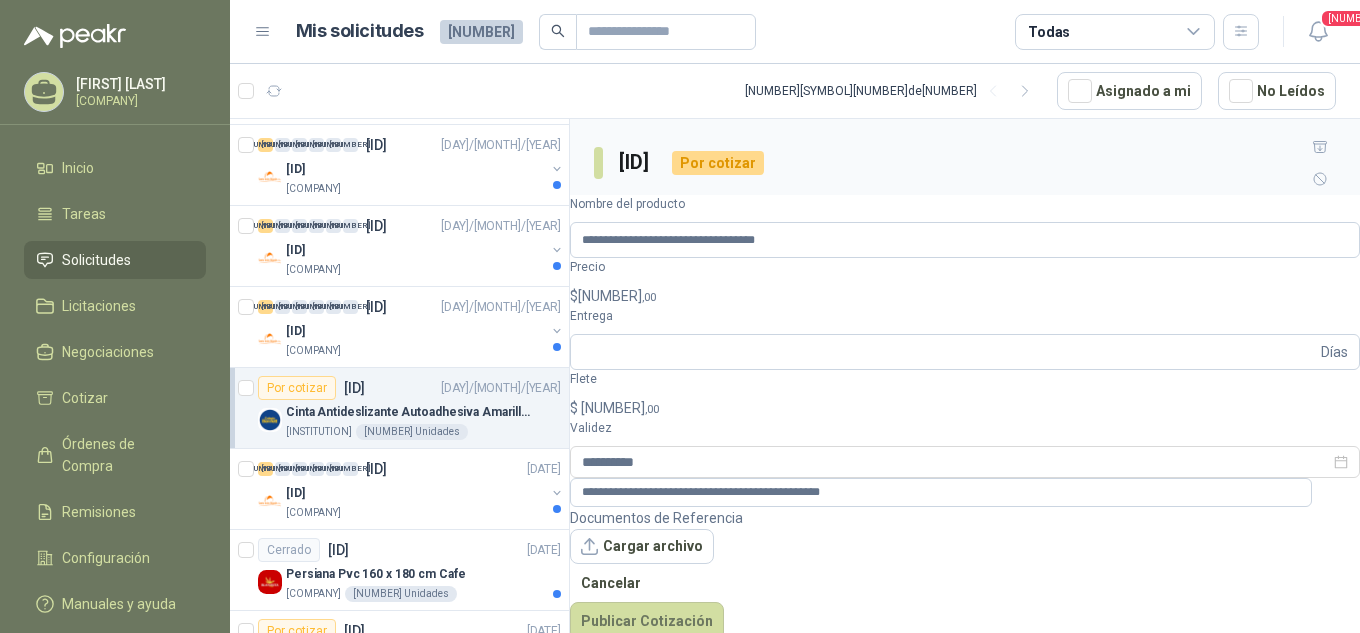 click on "[FIRST] [LAST] [COMPANY] Inicio TAREAS SOLICITUDES LICITACIONES NEGOCIACIONES COTIZAR ÓRDENES DE COMPRA REMISIONES CONFIGURACIÓN MANUALES Y AYUDA MIS SOLICITUDES [NUMBER] TODAS [NUMBER] [NUMBER] - [NUMBER] de [NUMBER] ASIGNADO A MI NO LEÍDOS [NUMBER]   [NUMBER]   [NUMBER]   [NUMBER]   [NUMBER]   [NUMBER]   [ID] [DAY]/[MONTH]/[YEAR]   [DATE] [COMPANY]    [NUMBER]   [NUMBER]   [NUMBER]   [NUMBER]   [NUMBER]   [NUMBER]   [ID] [DAY]/[MONTH]/[YEAR]   [ID] [COMPANY]   [NUMBER]   [NUMBER]   [NUMBER]   [NUMBER]   [NUMBER]   [NUMBER]   [ID] [DAY]/[MONTH]/[YEAR]   [ID] [COMPANY]   [NUMBER]   [NUMBER]   [NUMBER]   [NUMBER]   [NUMBER]   [NUMBER]   [ID] [DAY]/[MONTH]/[YEAR]   [ID] [COMPANY]   [NUMBER]   [NUMBER]   [NUMBER]   [NUMBER]   [NUMBER]   [NUMBER]   [ID] [DAY]/[MONTH]/[YEAR]   [ID] [COMPANY]   [NUMBER]   [NUMBER]   [NUMBER]   [NUMBER]   [NUMBER]   [NUMBER]   [ID] [DAY]/[MONTH]/[YEAR]   [ID] [COMPANY]   [NUMBER]   [NUMBER]   [NUMBER]   [NUMBER]   [NUMBER]   [NUMBER]   [ID] [DAY]/[MONTH]/[YEAR]   [ID] [COMPANY]   [NUMBER]   [NUMBER]   [NUMBER]   [NUMBER]   [NUMBER]   [NUMBER]   [ID] [DAY]/[MONTH]/[YEAR]   [ID] [COMPANY]   [NUMBER]   [NUMBER]   [NUMBER]   [NUMBER]   [NUMBER]   [NUMBER]   [ID] [DAY]/[MONTH]/[YEAR]   [ID] [COMPANY]   [NUMBER]   [NUMBER]   [NUMBER]   [NUMBER]   [NUMBER]   [NUMBER]   [ID] [DAY]/[MONTH]/[YEAR]   [ID] [COMPANY]   [NUMBER]   [NUMBER]   [NUMBER]   [NUMBER]   [NUMBER]   [NUMBER]   [ID] [DAY]/[MONTH]/[YEAR]   [ID] [COMPANY]" at bounding box center [680, 316] 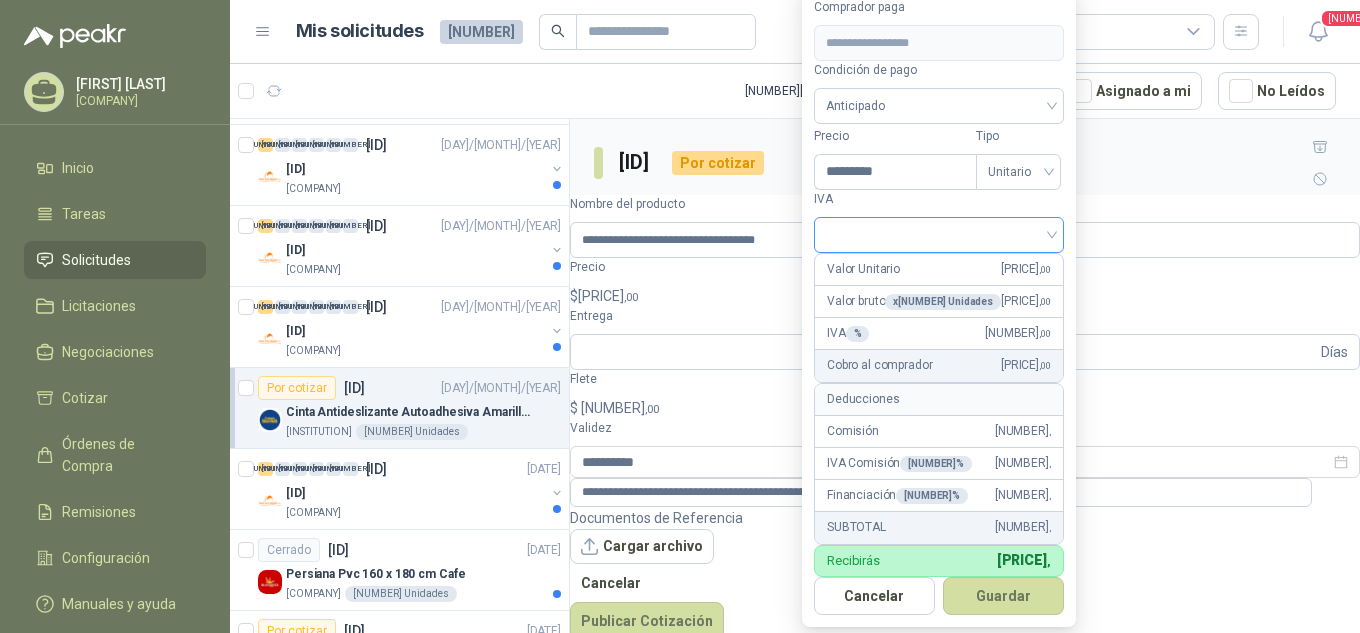 type on "*********" 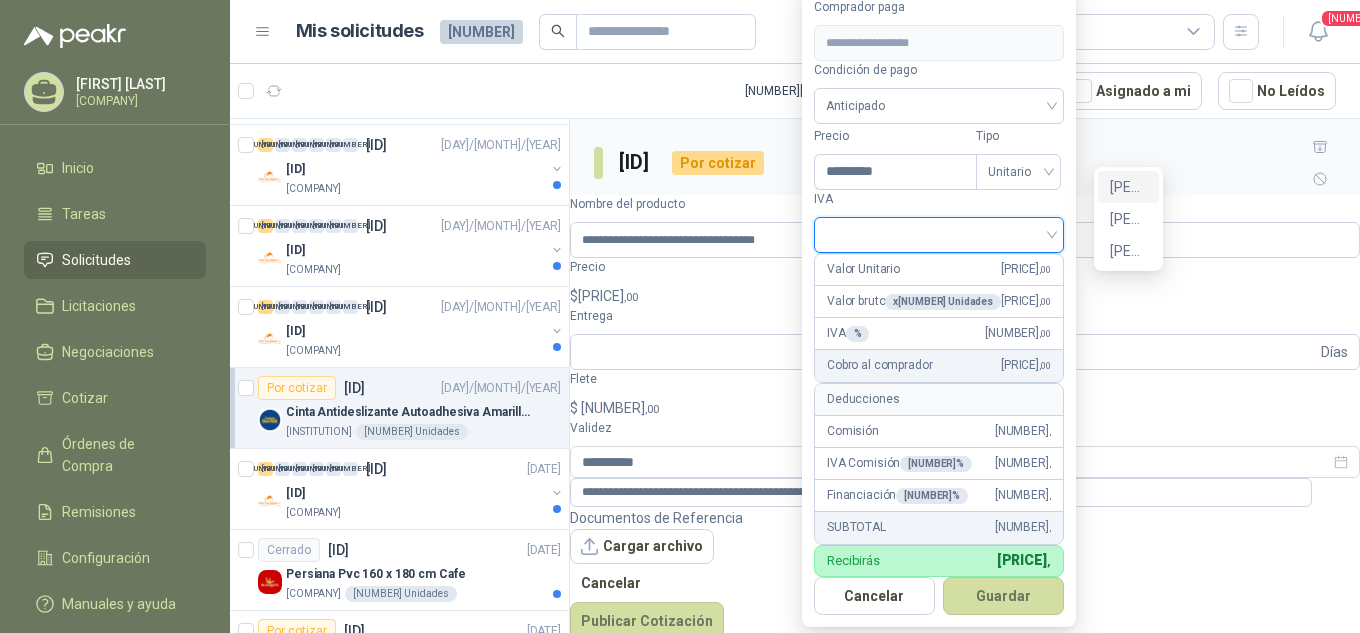 click on "[PERCENTAGE]%" at bounding box center [1128, 187] 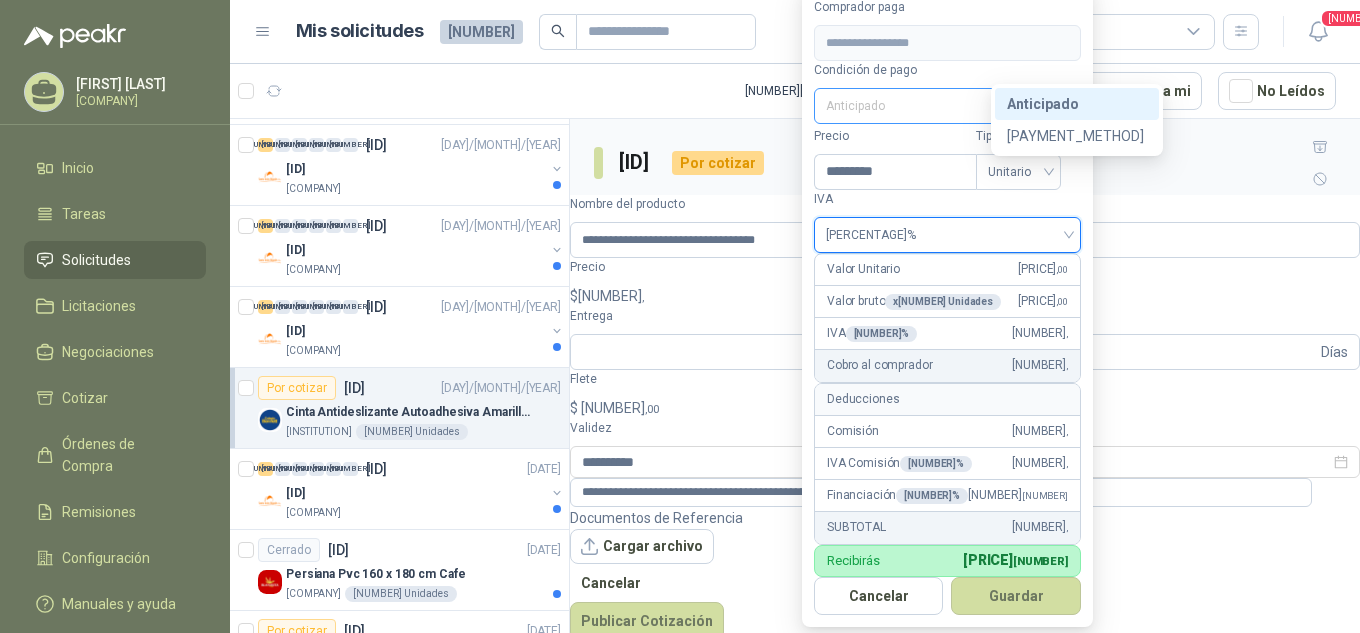 click on "Anticipado" at bounding box center (947, 106) 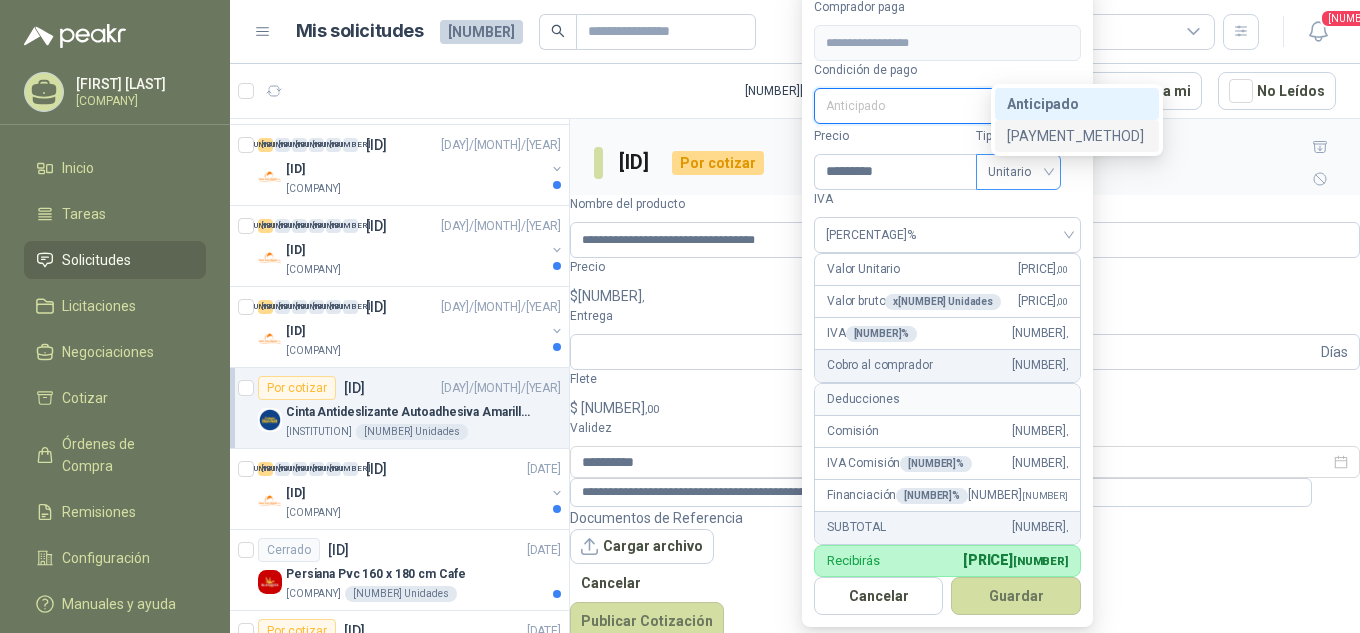 click on "[PAYMENT_METHOD]" at bounding box center (0, 0) 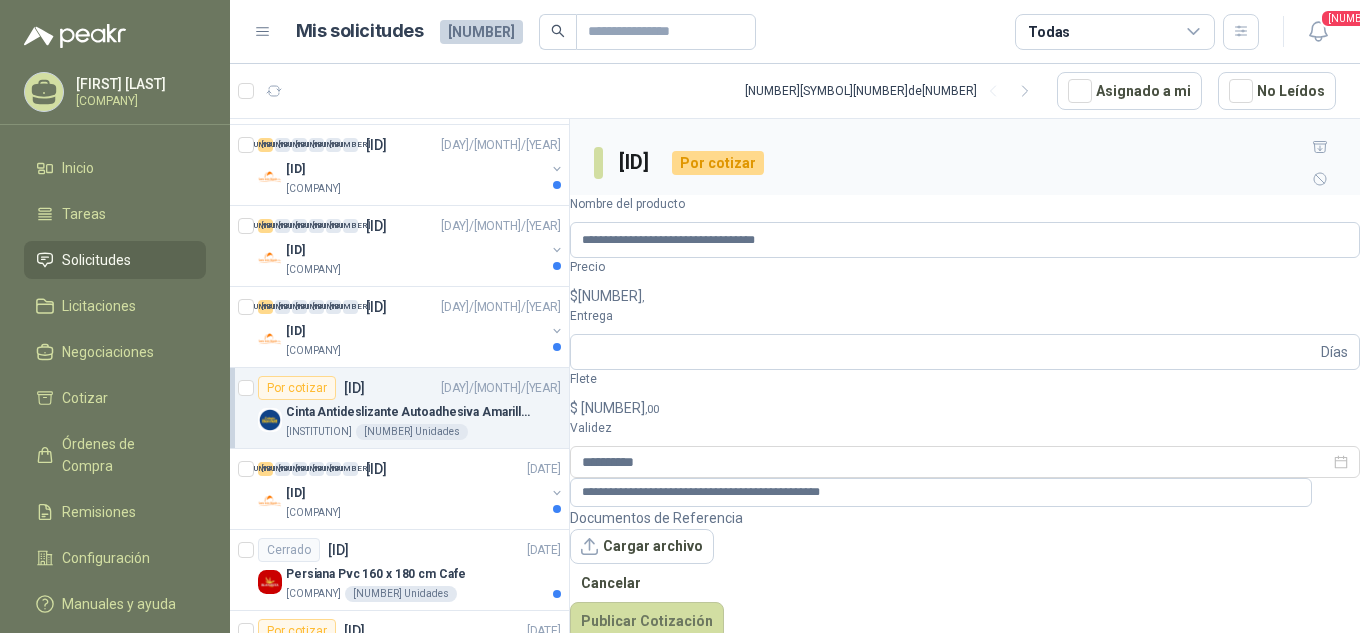 click on "[NUMBER] - [NUMBER]  de  [NUMBER] Asignado a mi No Leídos" at bounding box center (795, 91) 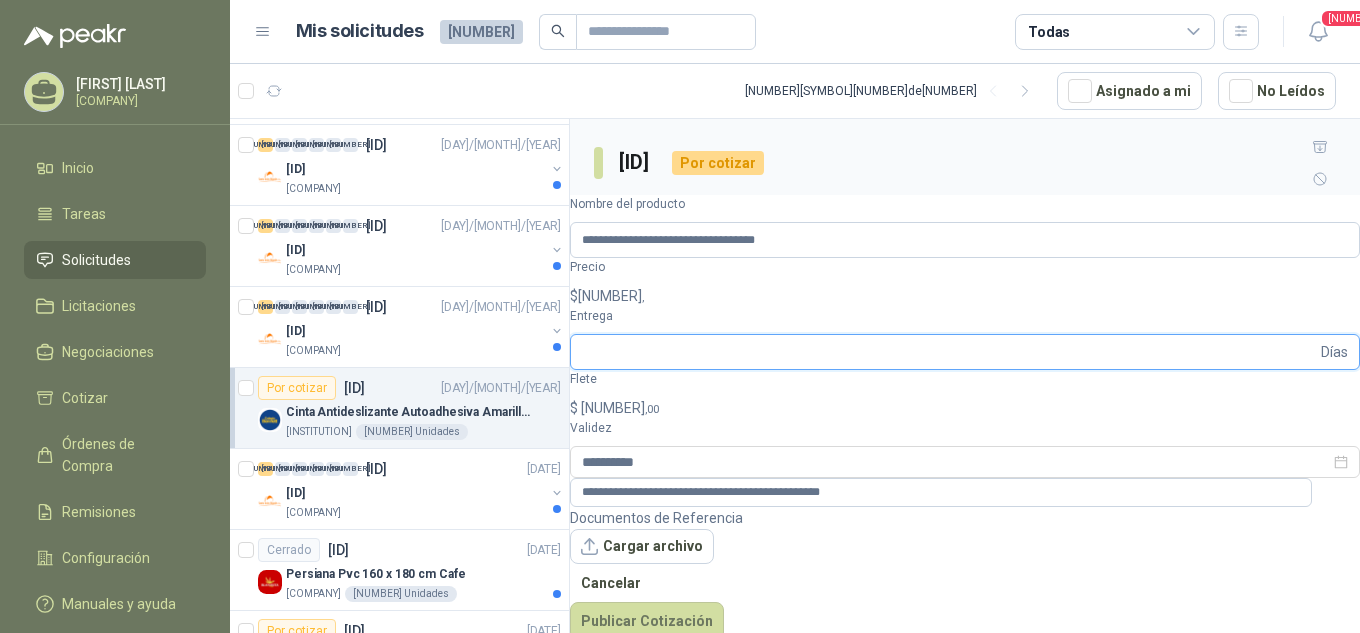 click on "Entrega" at bounding box center (949, 352) 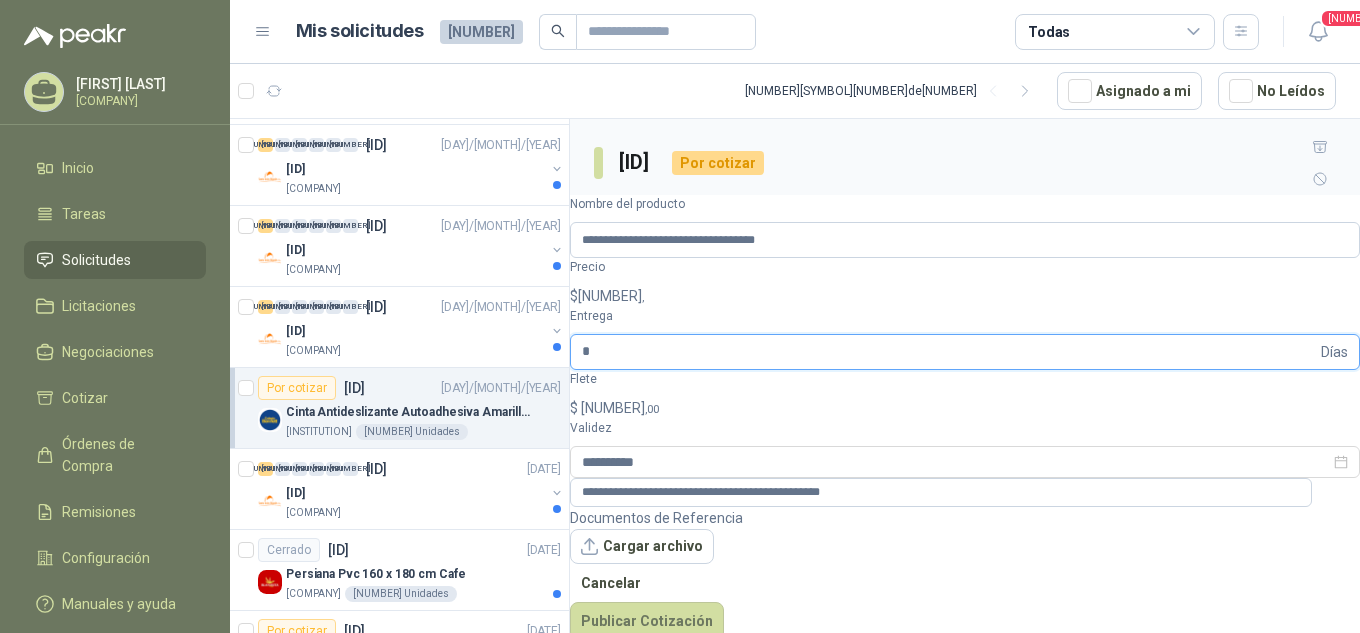 type on "*" 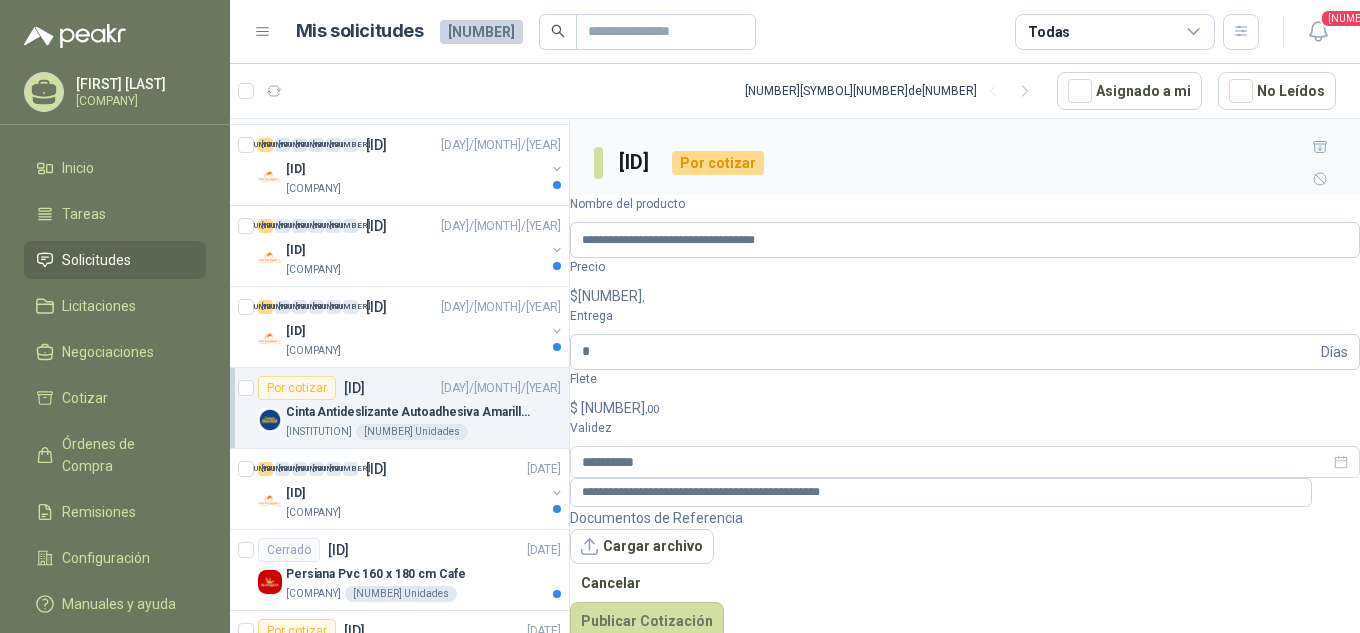 click on "Cantidad [NUMBER]   Unidades Condición de pago Crédito a [NUMBER] días Dirección [STREET] [NUMBER]-[NUMBER]   [CITY] ,  [STATE]" at bounding box center (965, 353) 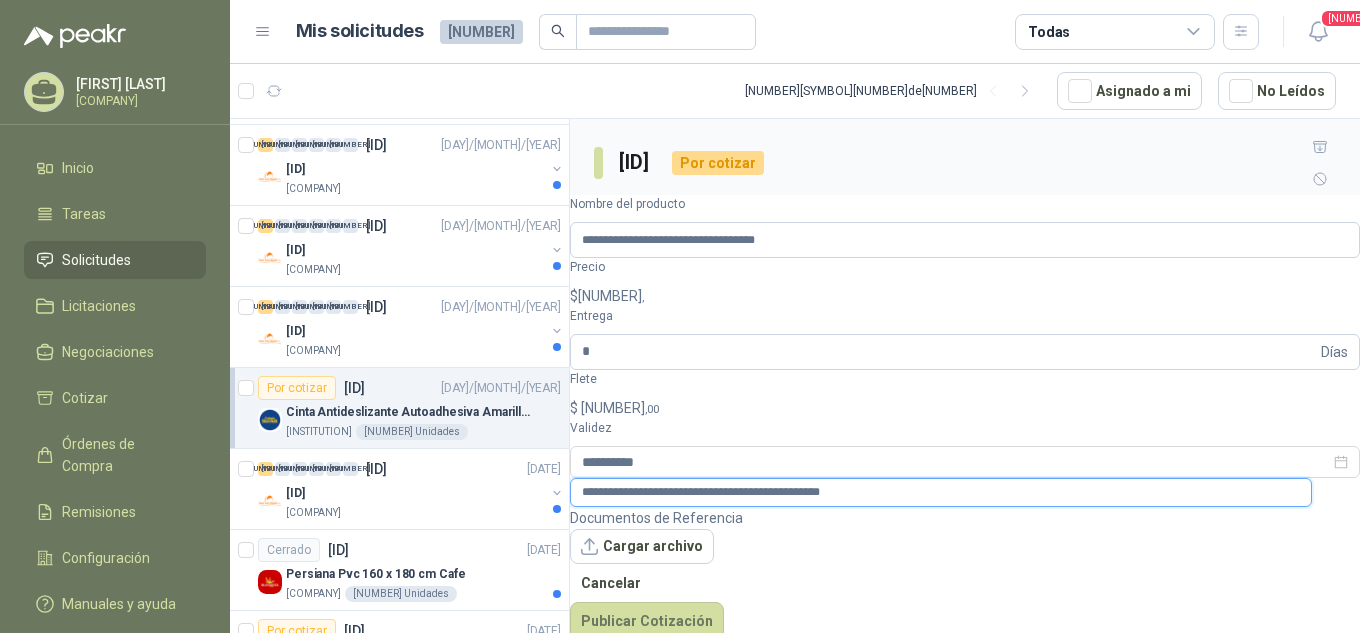 click on "**********" at bounding box center [941, 492] 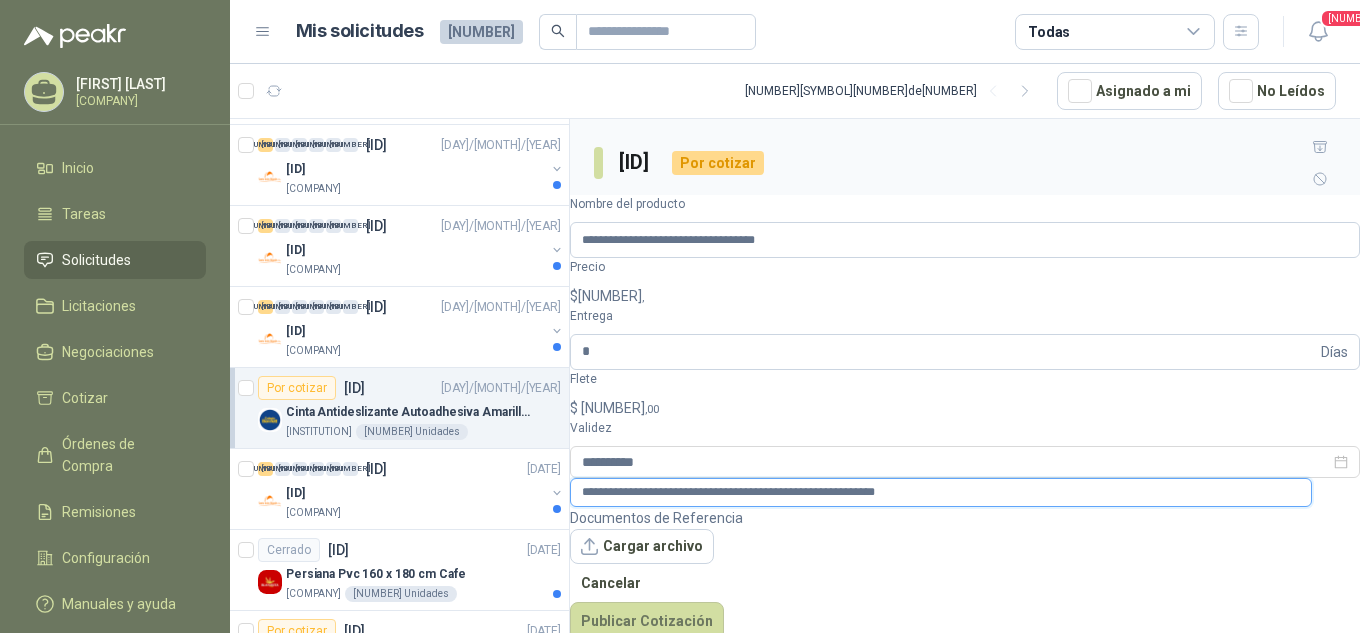 type on "**********" 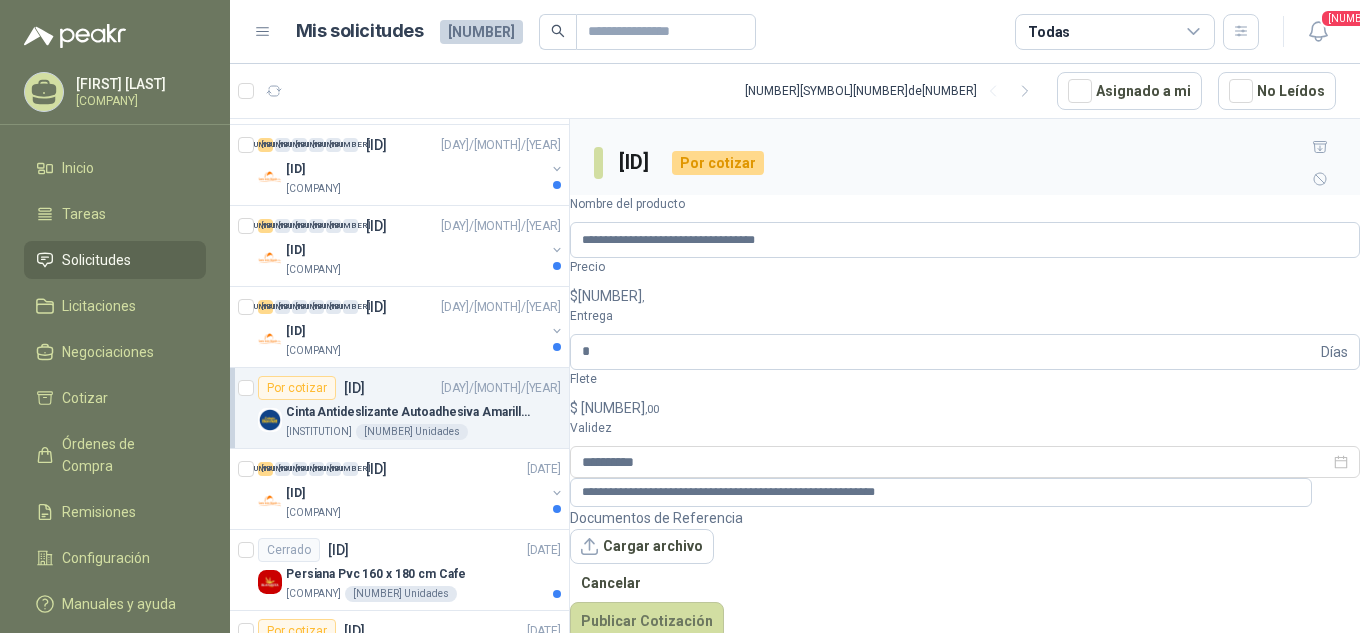click on "[PAYMENT_METHOD]" at bounding box center [1111, 335] 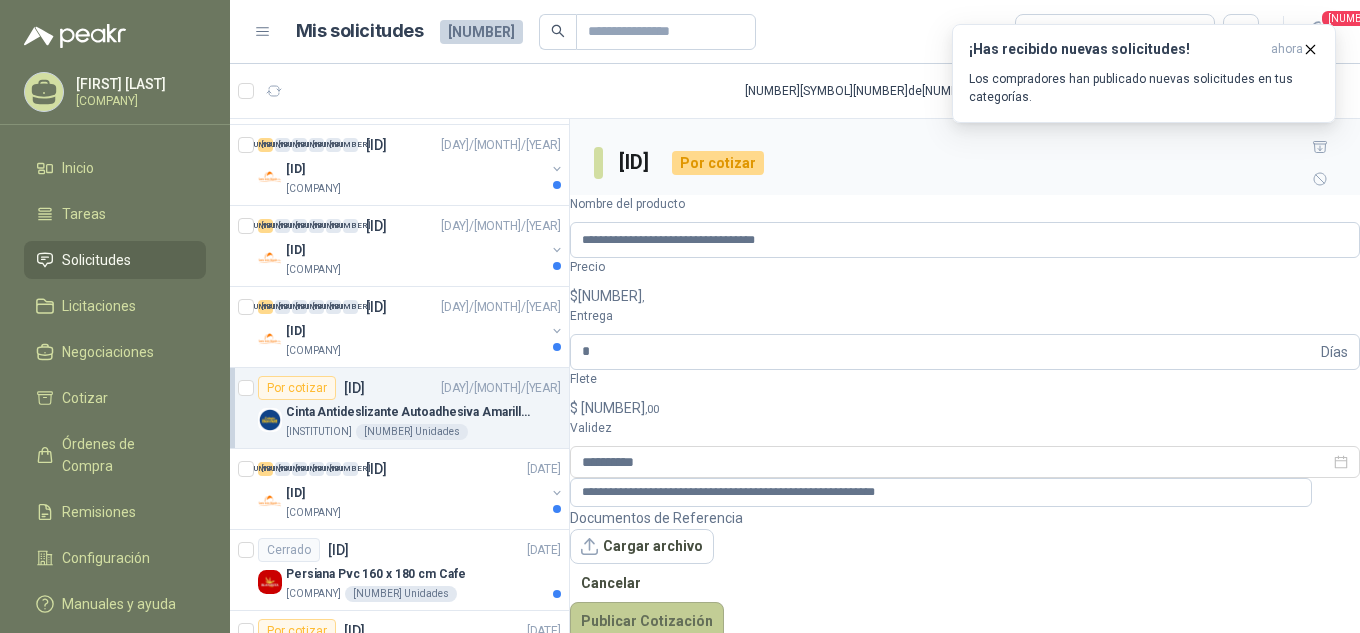 click on "Publicar Cotización" at bounding box center (647, 621) 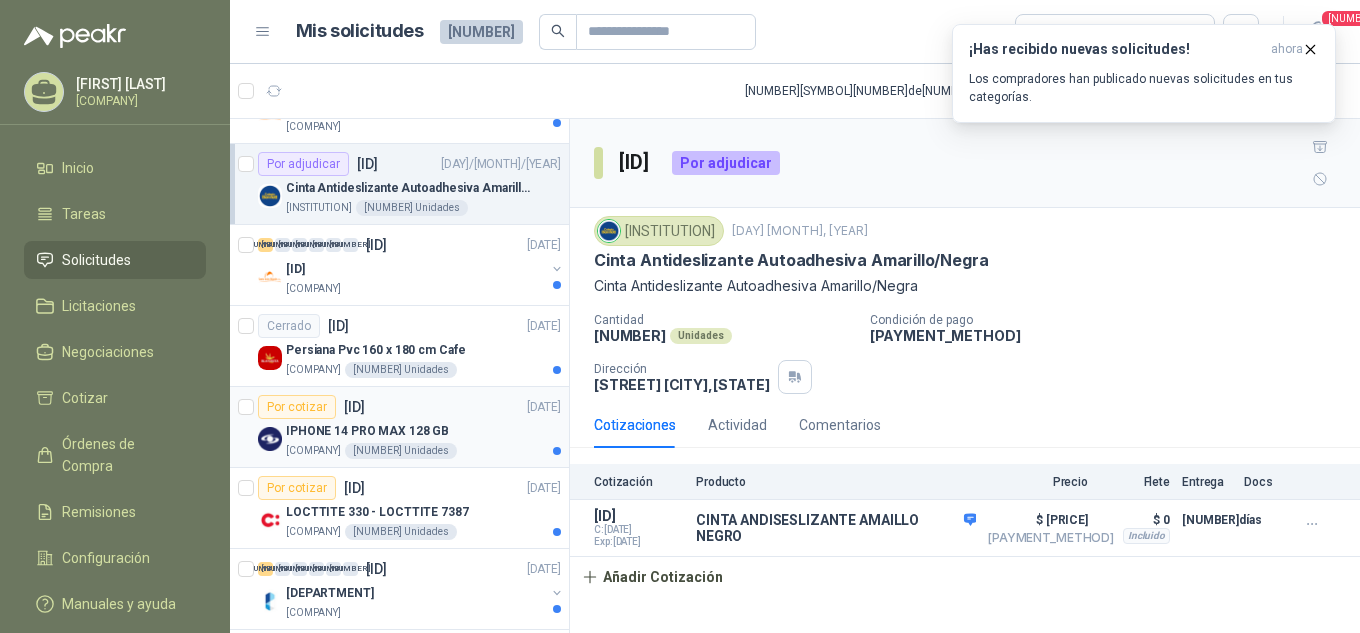 scroll, scrollTop: 2300, scrollLeft: 0, axis: vertical 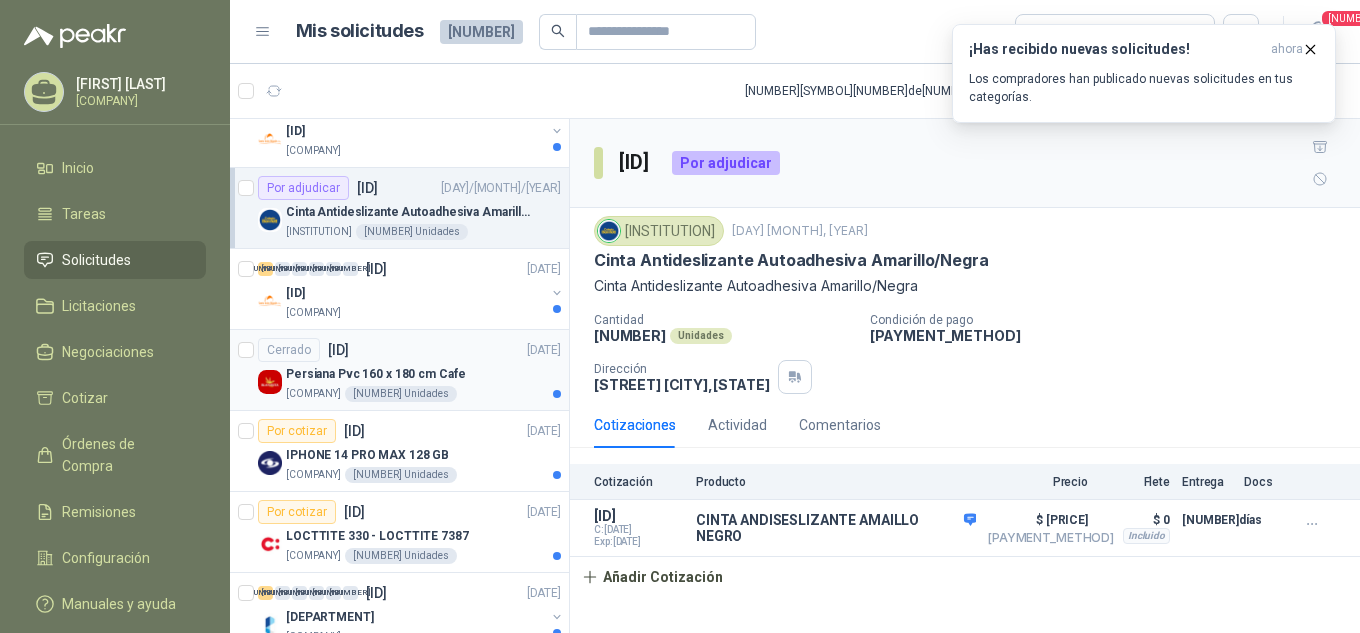 click on "Persiana Pvc 160 x 180 cm Cafe" at bounding box center (375, 374) 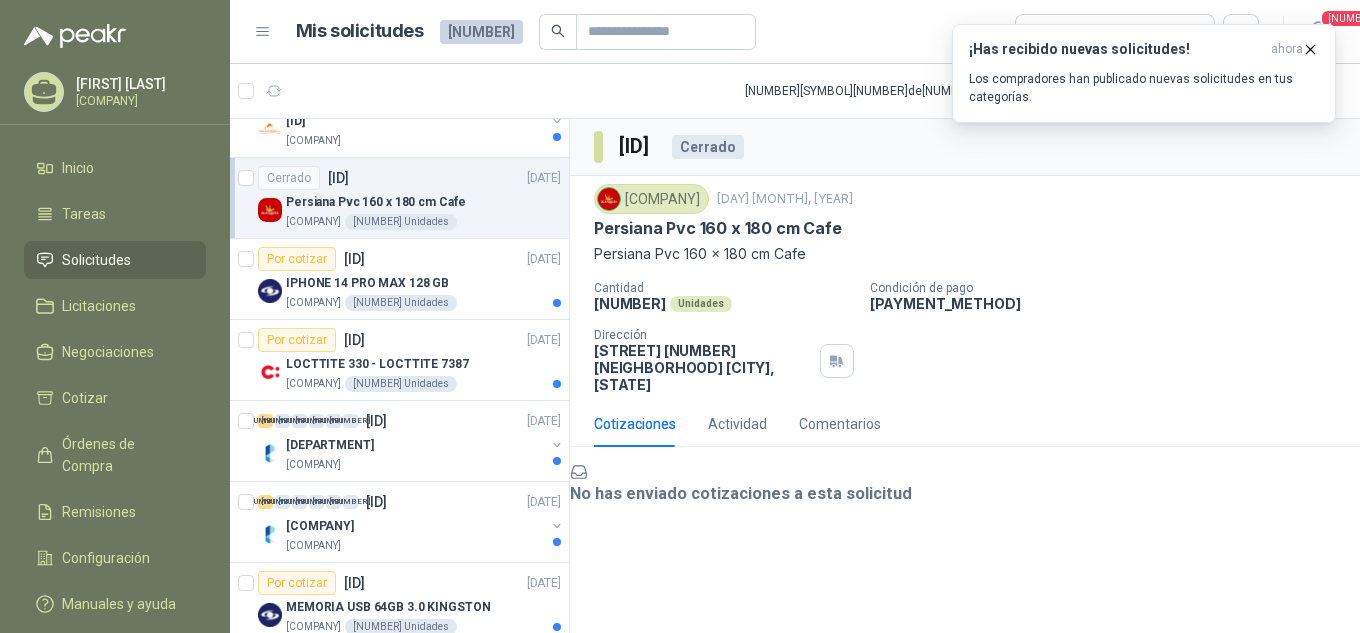 scroll, scrollTop: 2500, scrollLeft: 0, axis: vertical 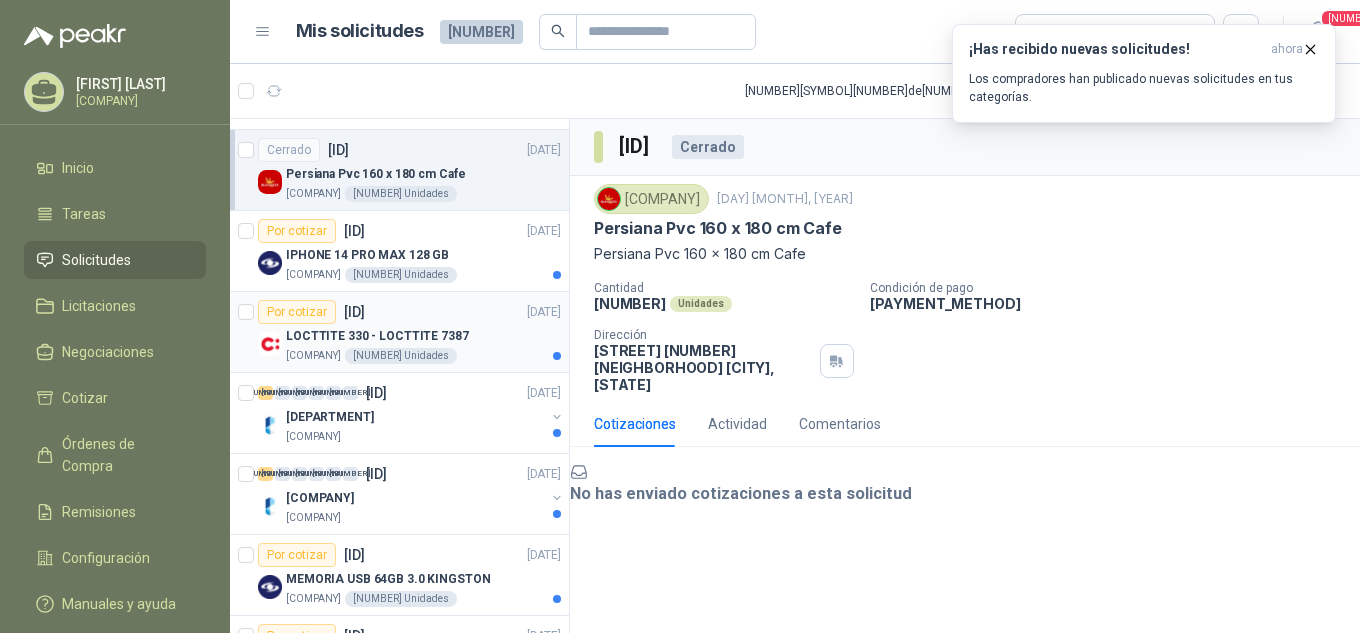 click on "LOCTTITE 330 - LOCTTITE 7387" at bounding box center (377, 336) 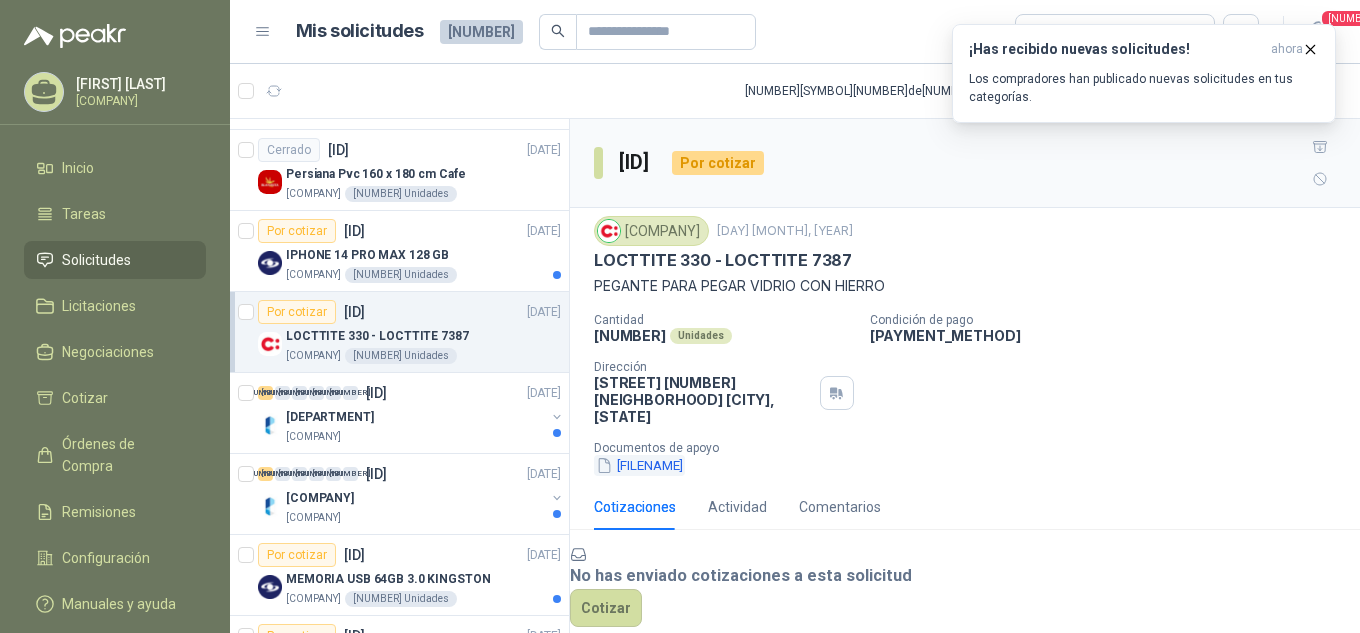 click on "[FILENAME]" at bounding box center [639, 465] 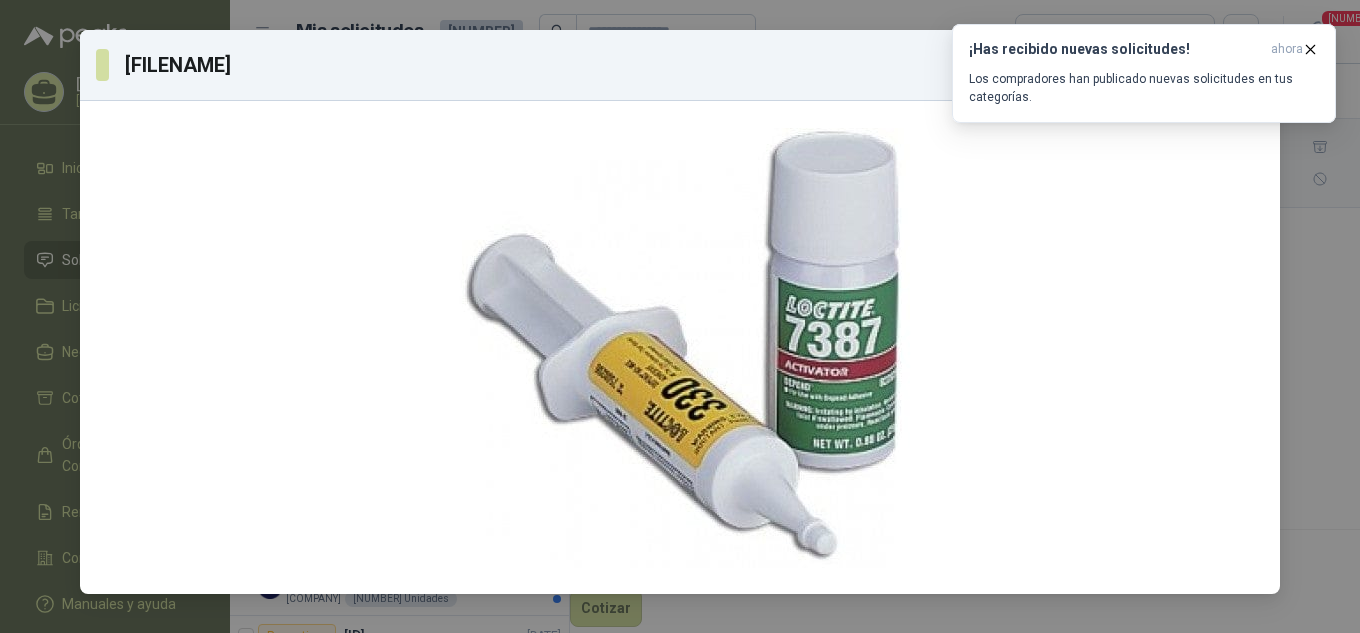 click on "[FILENAME]   Descargar" at bounding box center (680, 316) 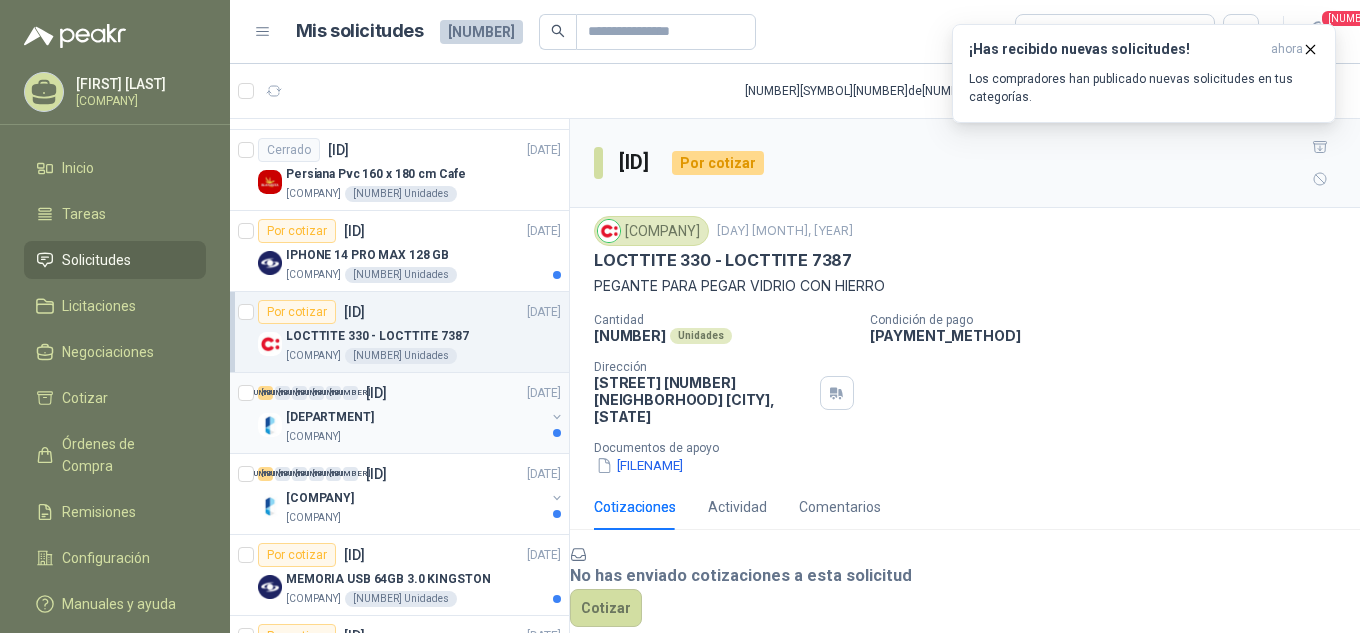 click on "[DEPARTMENT]" at bounding box center (330, 417) 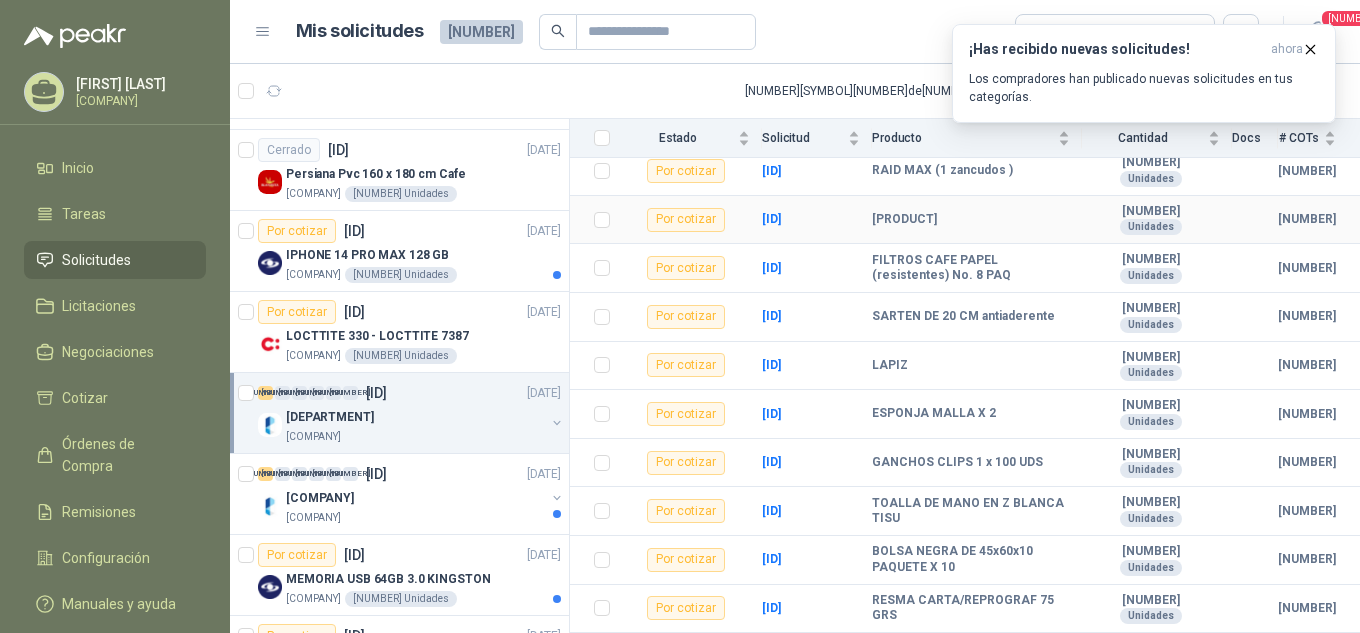 scroll, scrollTop: 700, scrollLeft: 0, axis: vertical 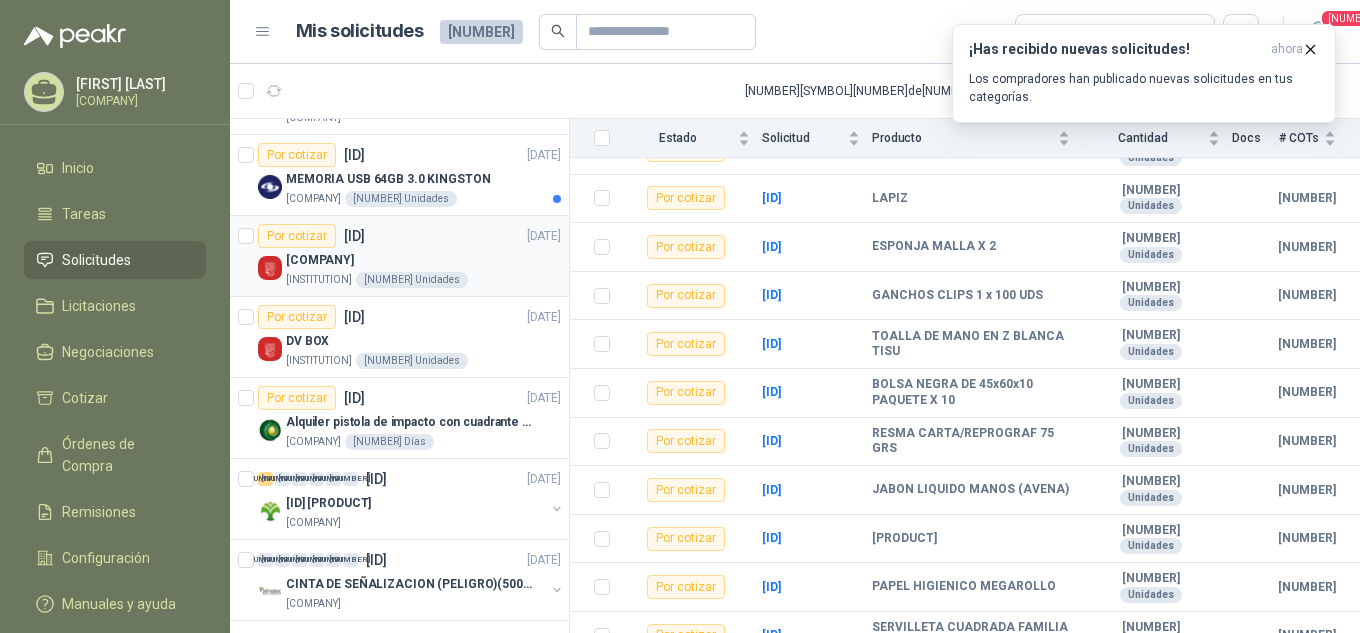 click on "[INSTITUTION]" at bounding box center [319, 280] 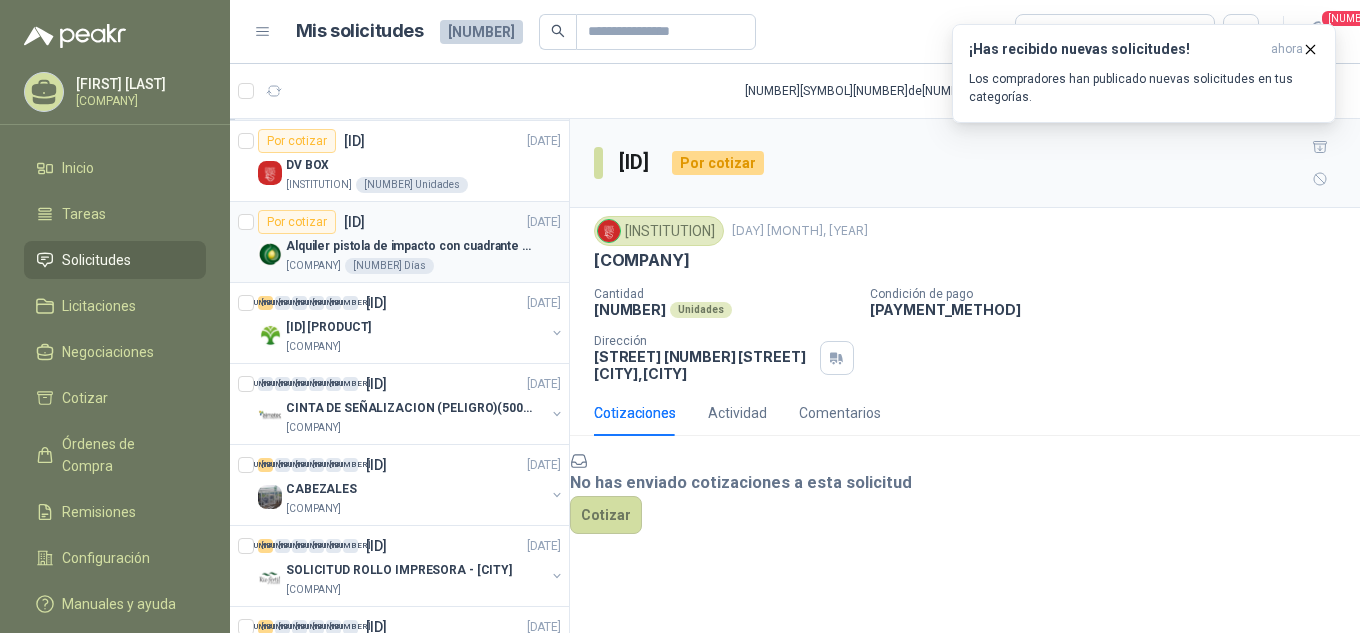 scroll, scrollTop: 3100, scrollLeft: 0, axis: vertical 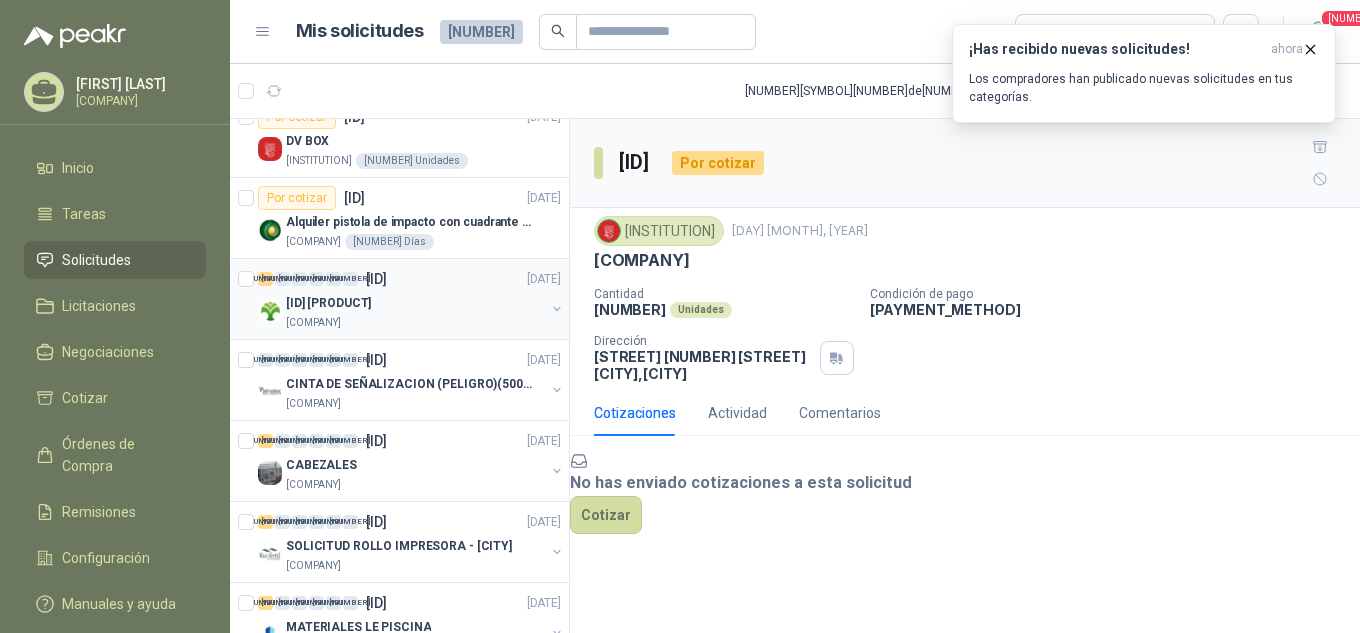 click on "[ID] [PRODUCT]" at bounding box center (328, 303) 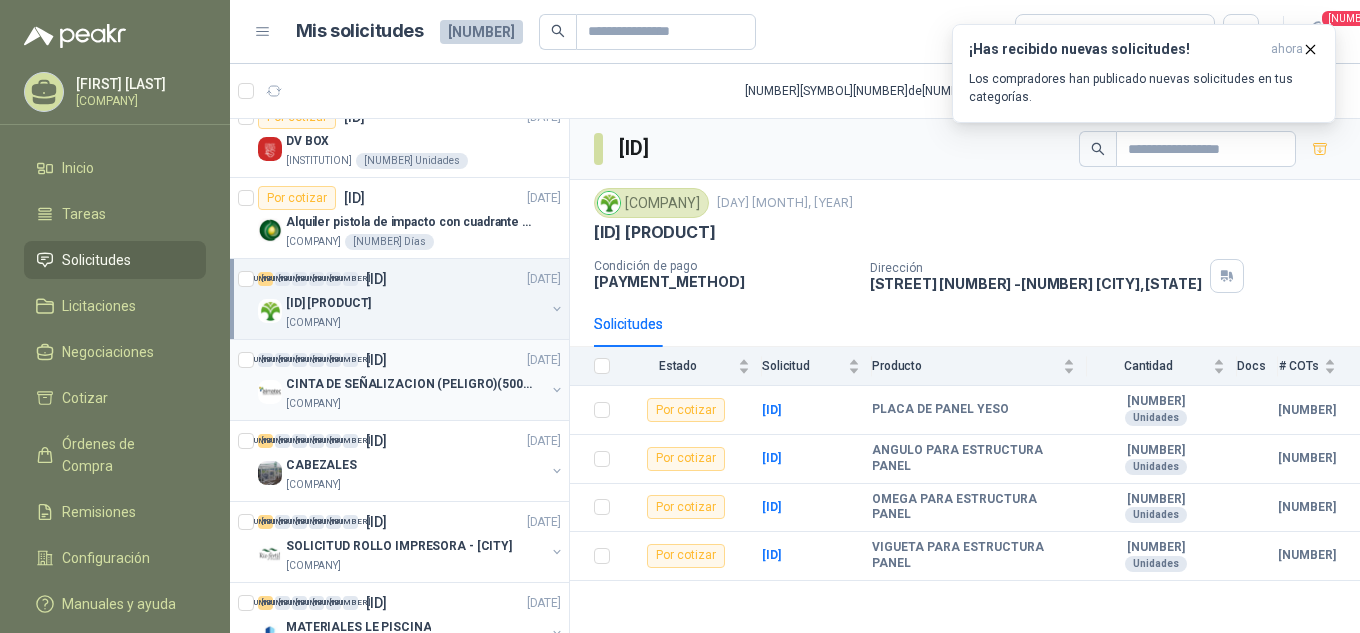 click on "CINTA DE SEÑALIZACION (PELIGRO)(500mts)" at bounding box center (410, 384) 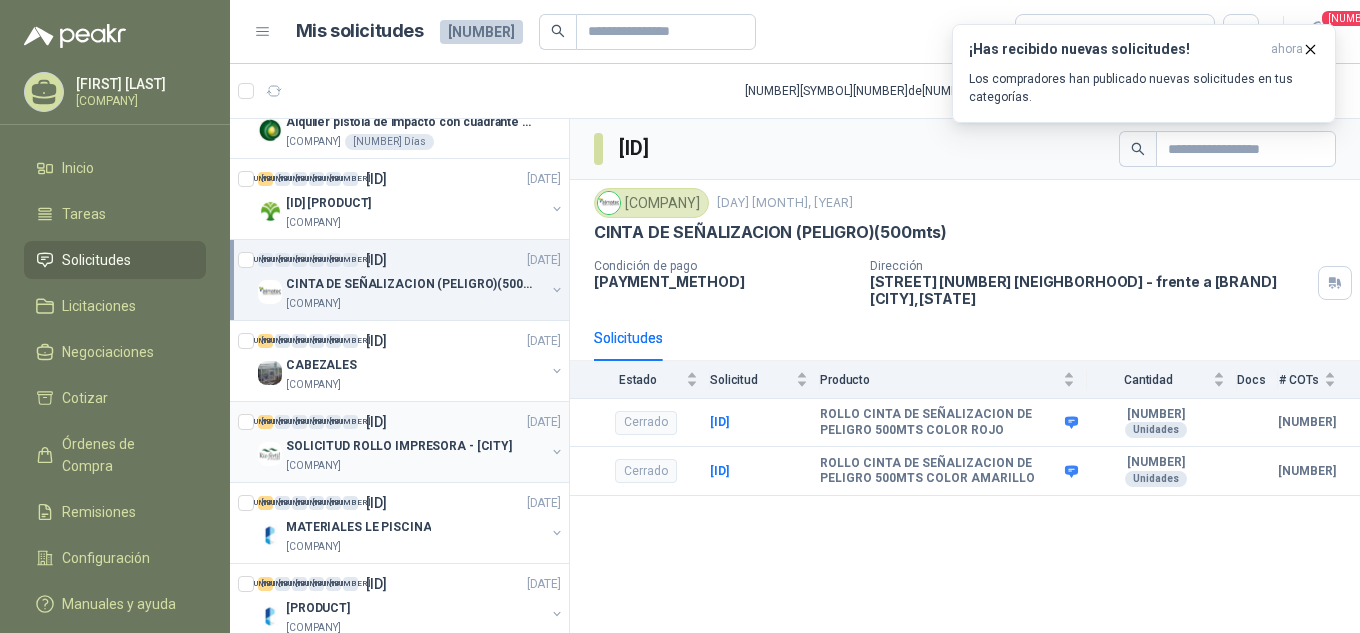 scroll, scrollTop: 3100, scrollLeft: 0, axis: vertical 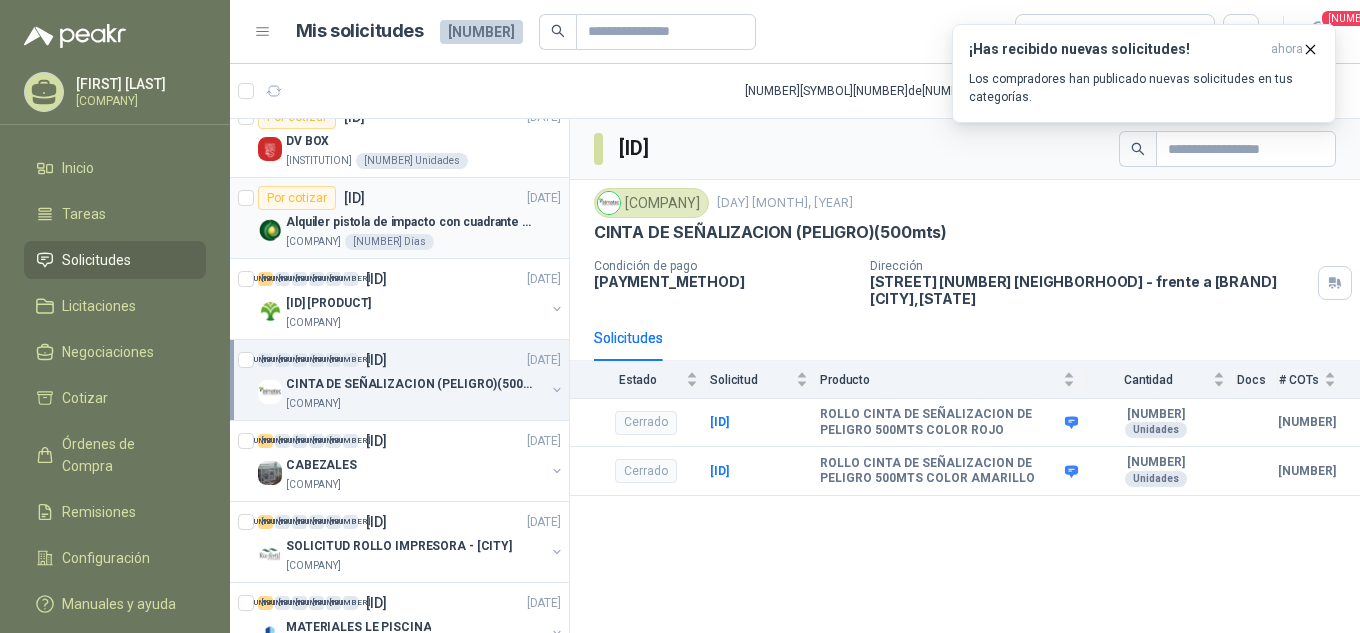 click on "Alquiler pistola de impacto con cuadrante 3/4" at bounding box center [410, 222] 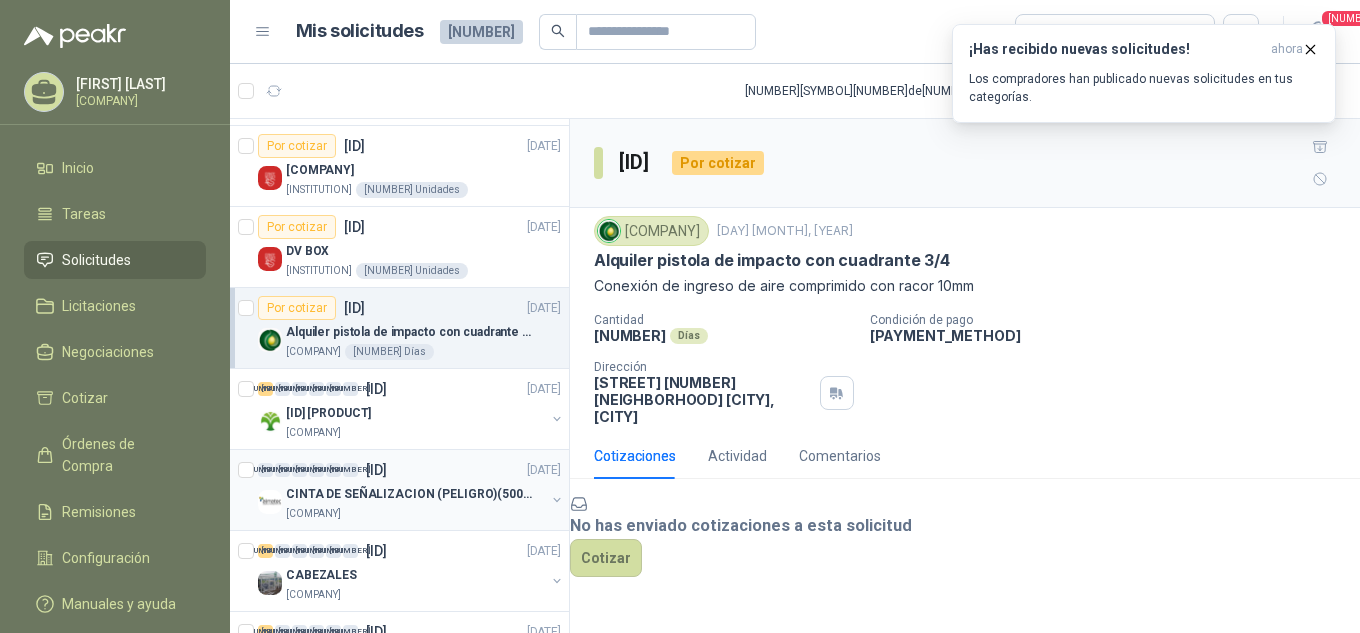 scroll, scrollTop: 3100, scrollLeft: 0, axis: vertical 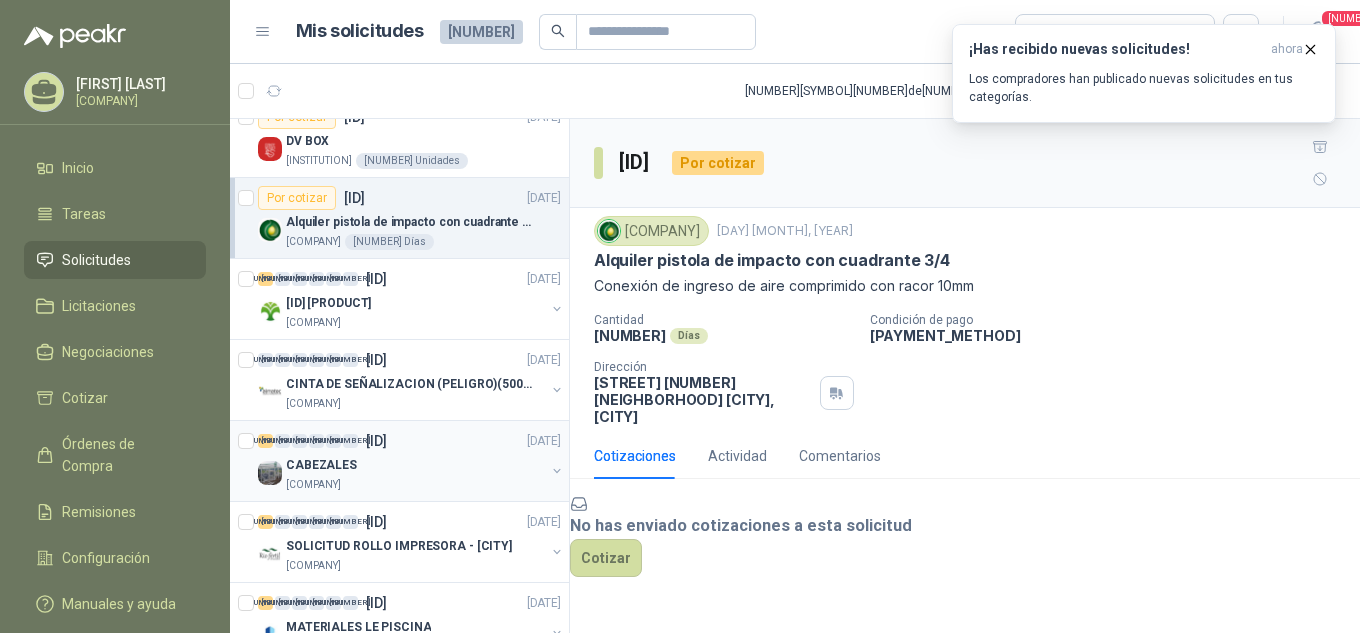 click on "CABEZALES" at bounding box center (321, 465) 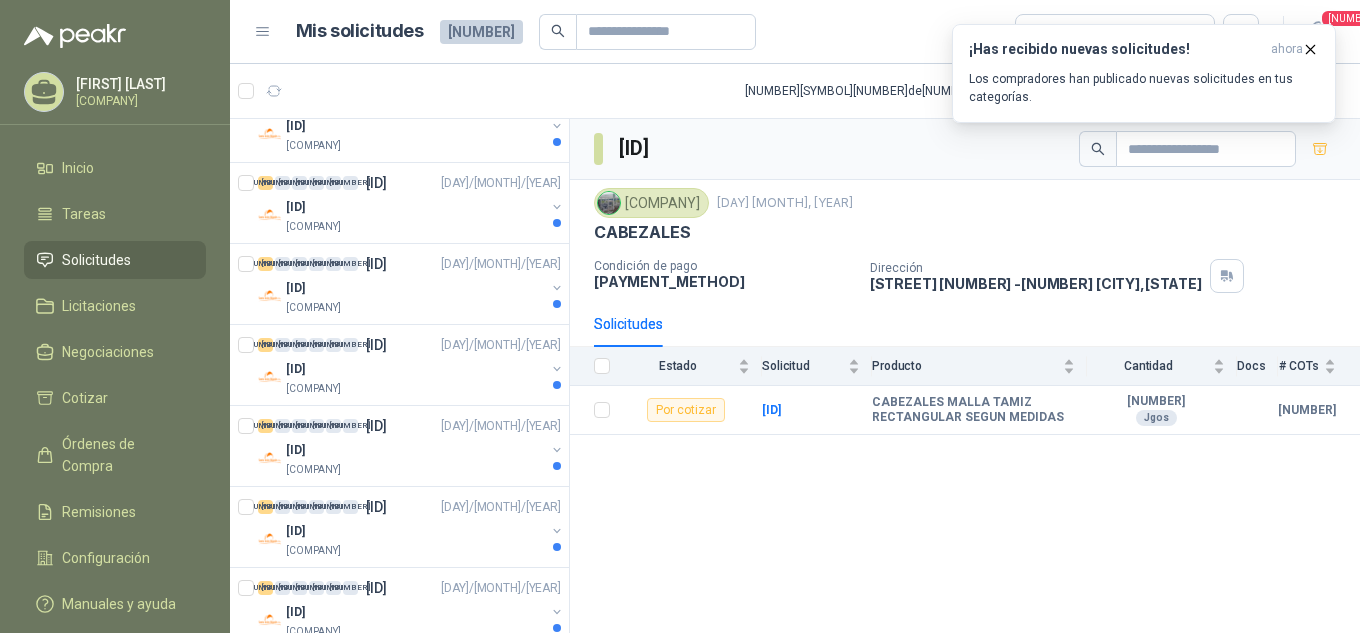 scroll, scrollTop: 0, scrollLeft: 0, axis: both 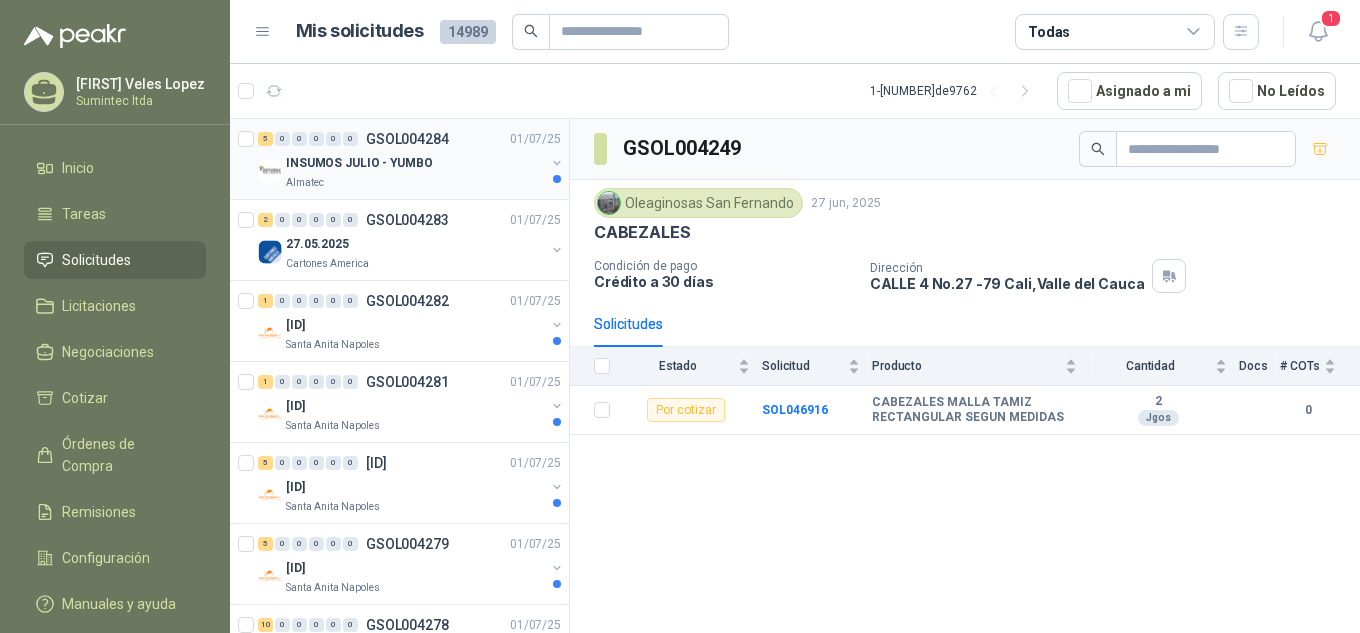 click on "Almatec" at bounding box center (415, 183) 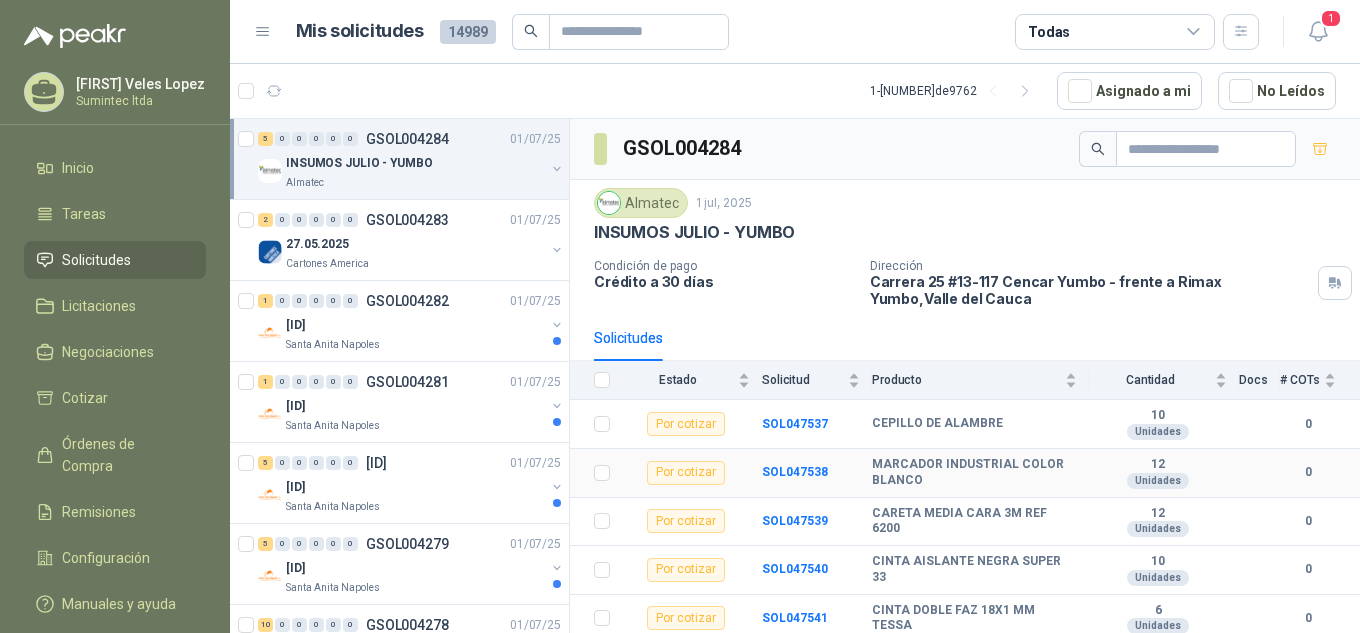 scroll, scrollTop: 3, scrollLeft: 0, axis: vertical 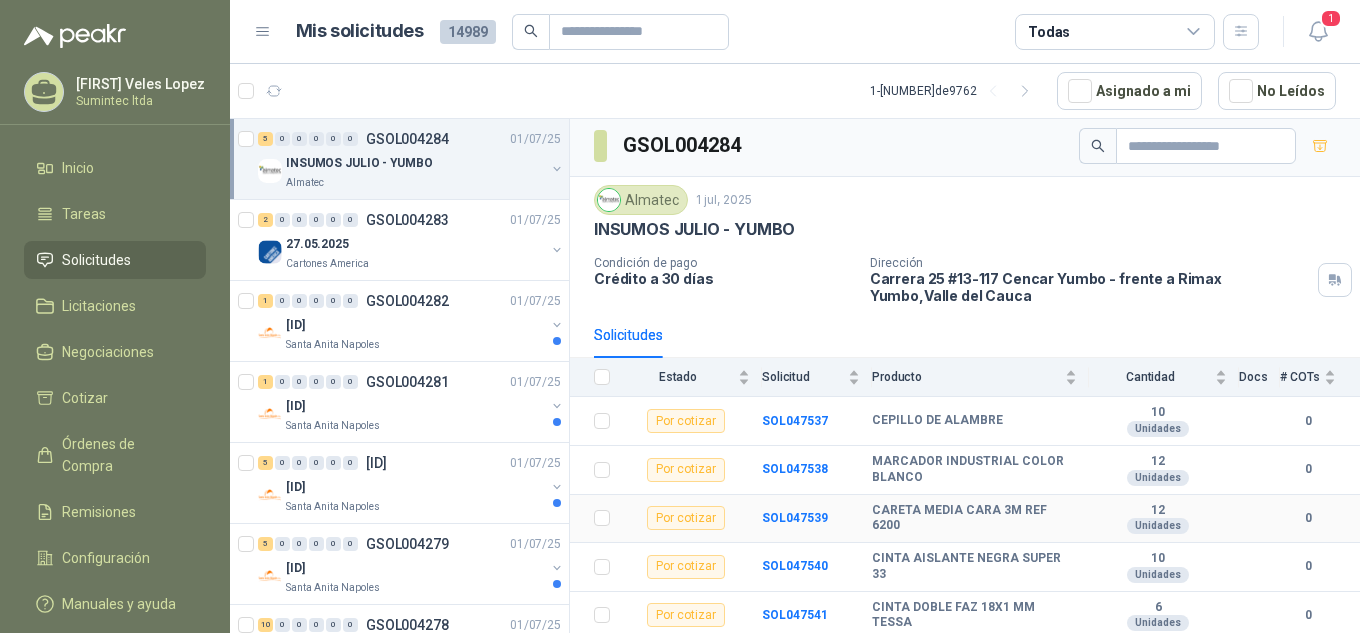 click on "Por cotizar" at bounding box center [686, 518] 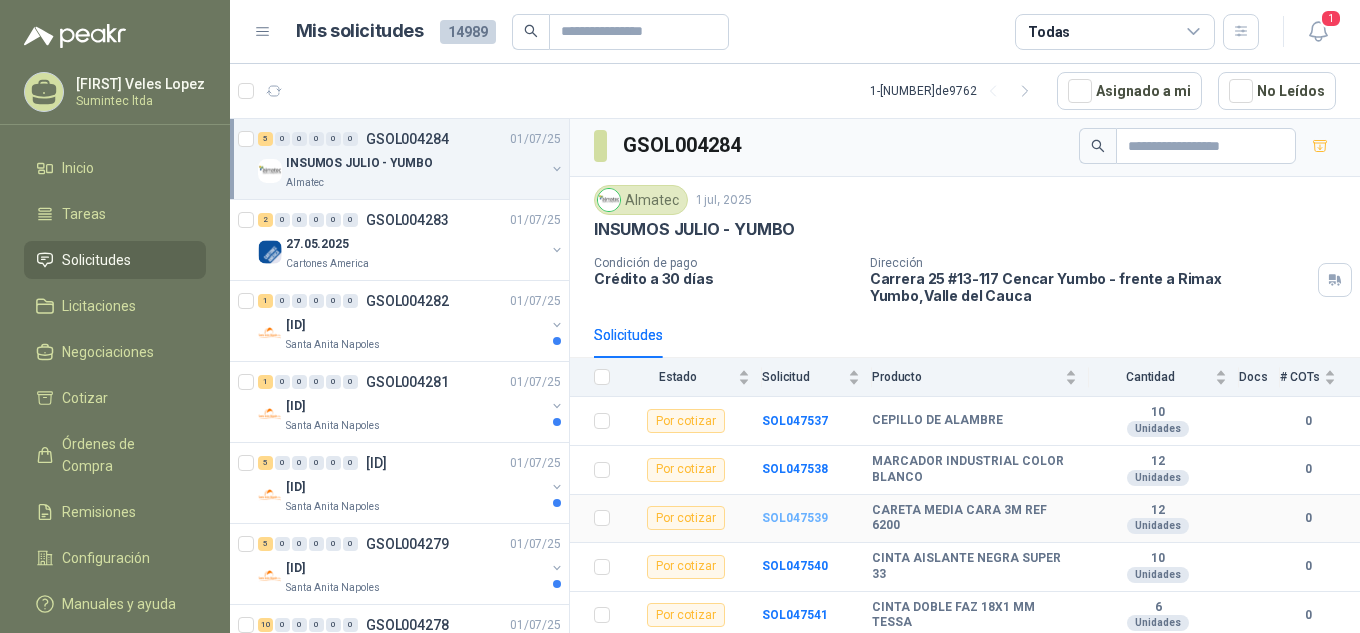 click on "SOL047539" at bounding box center (795, 518) 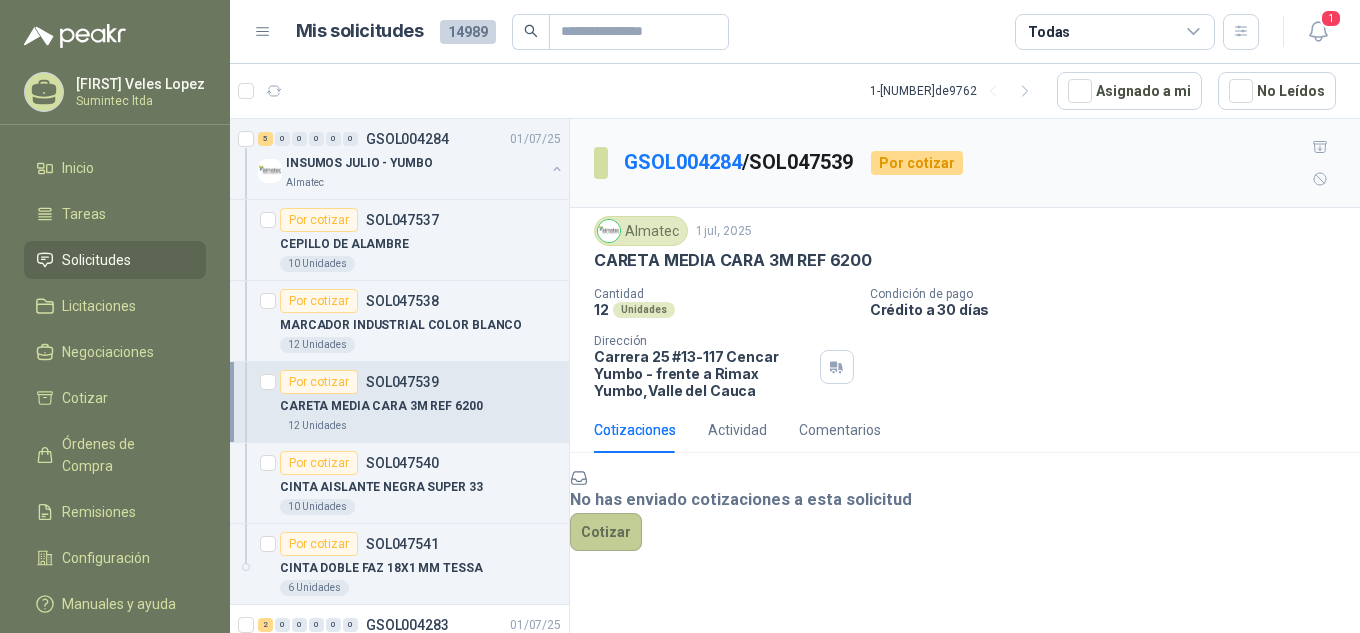 click on "Cotizar" at bounding box center [606, 532] 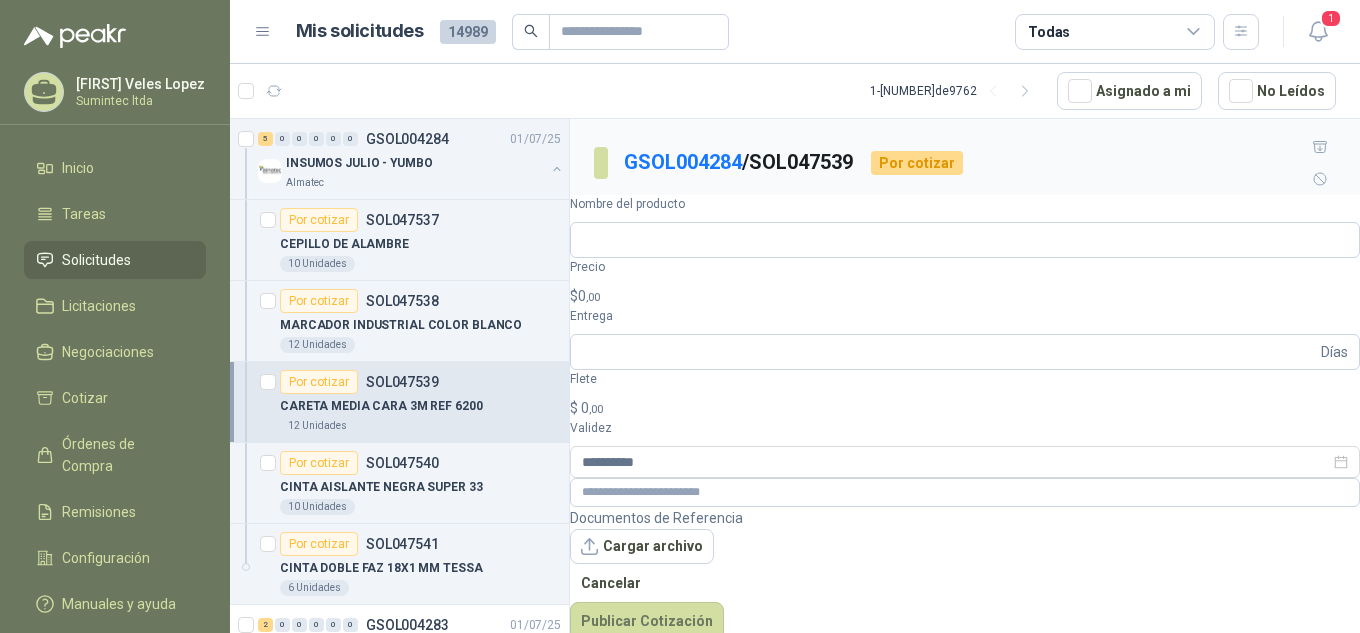 click on "CARETA MEDIA CARA 3M REF 6200" at bounding box center (733, 260) 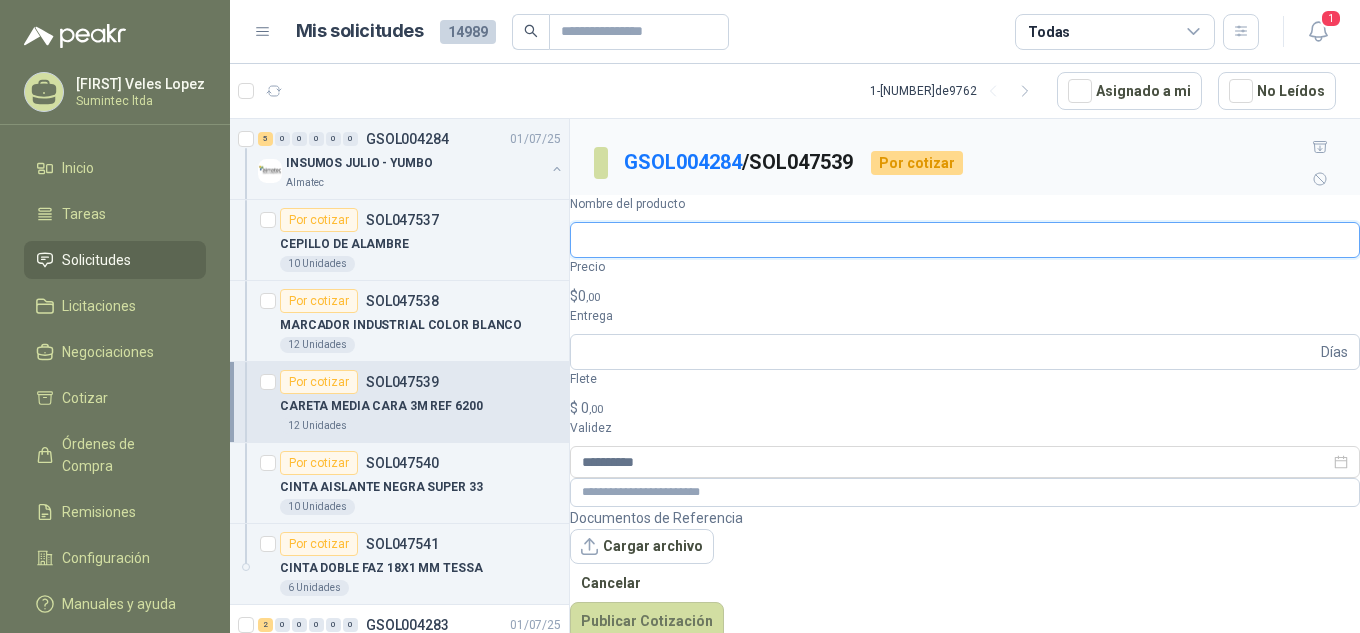 click on "Nombre del producto" at bounding box center (965, 240) 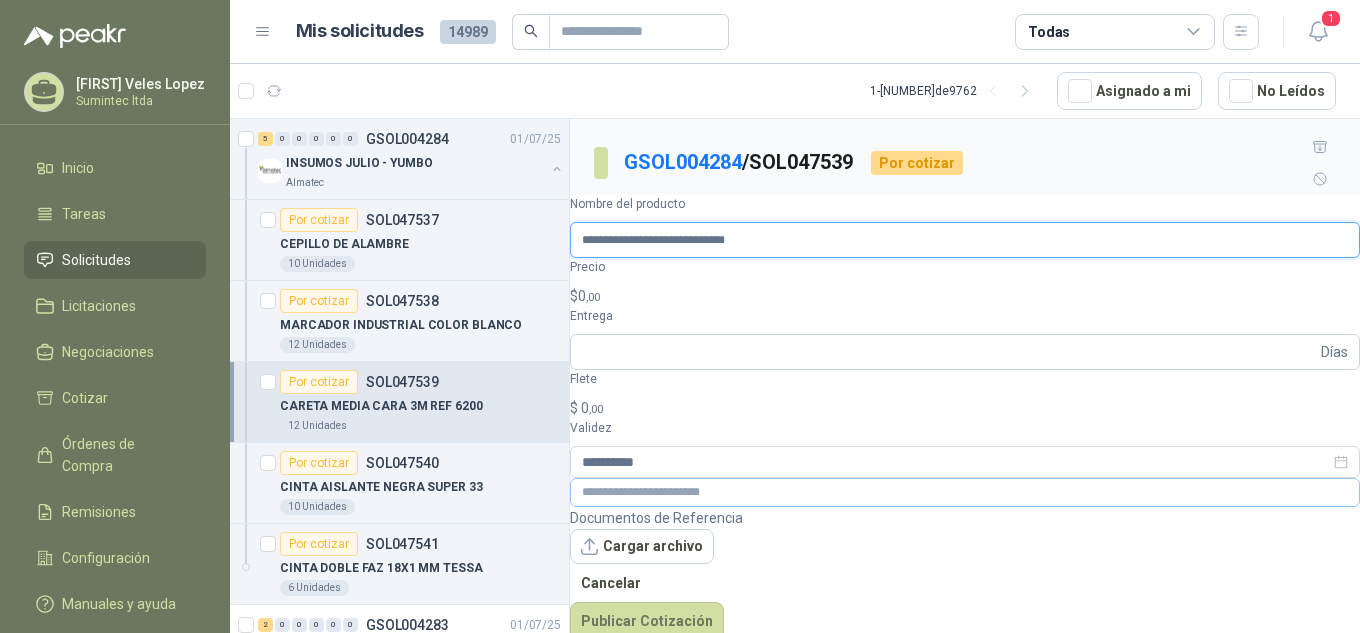type on "**********" 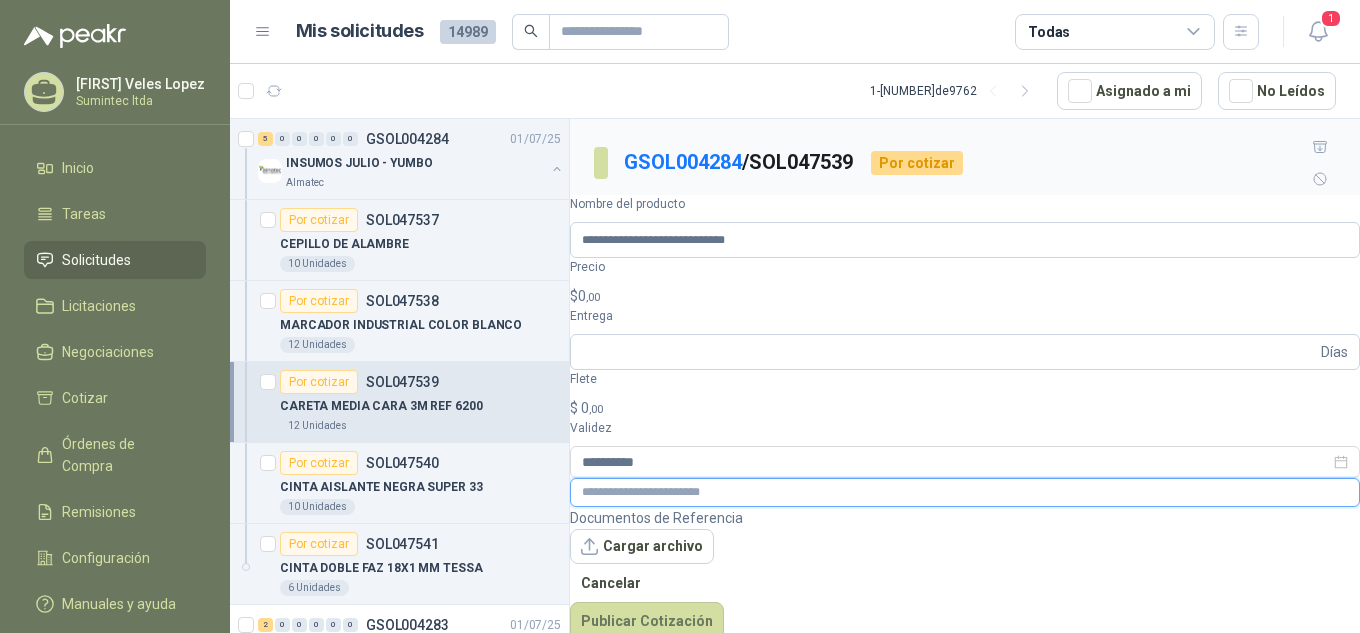 click at bounding box center (965, 492) 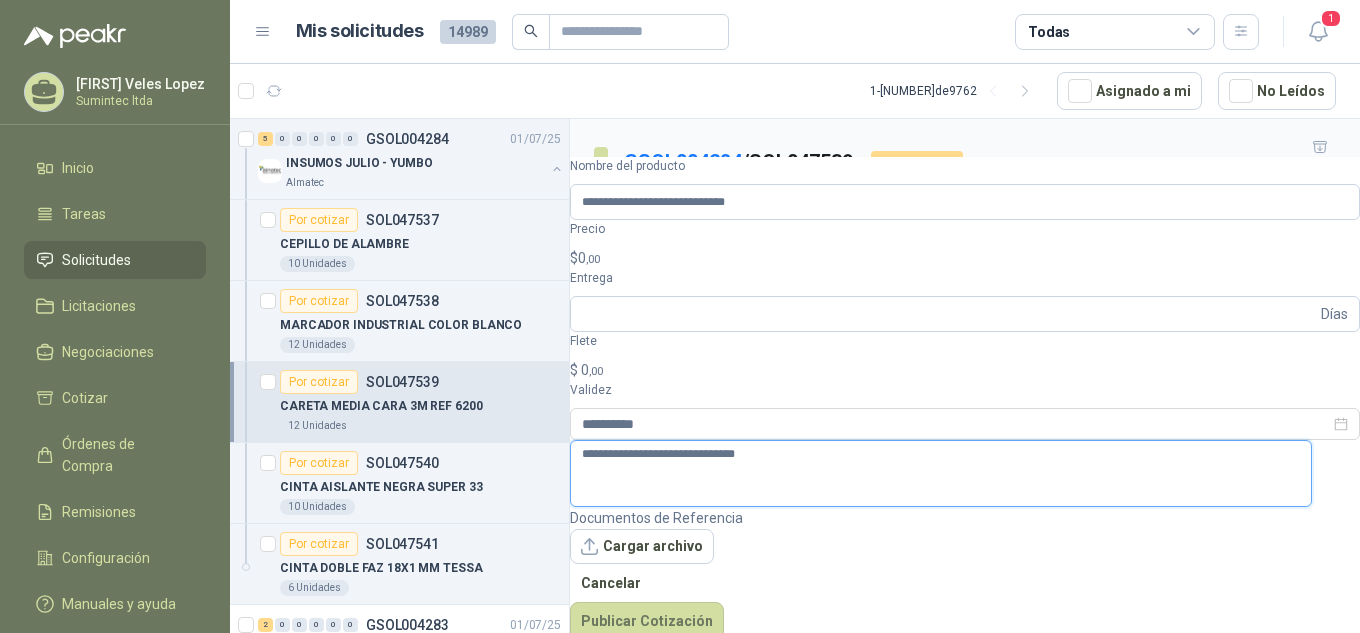 type on "**********" 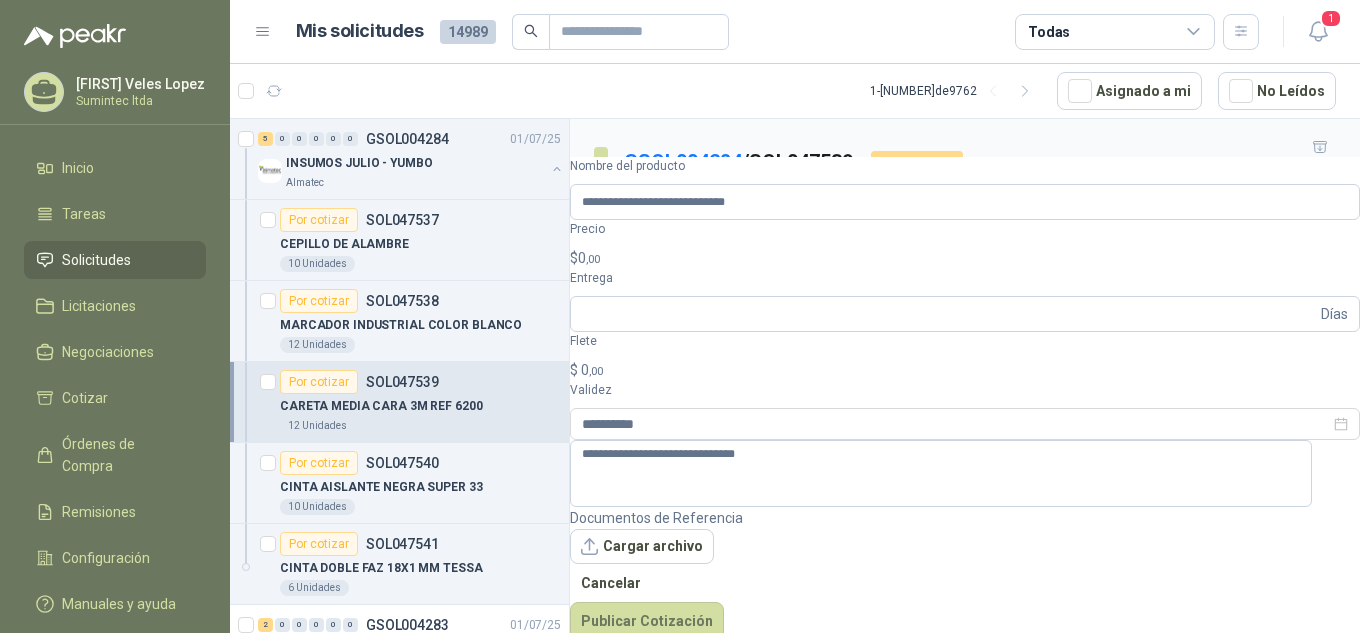 click on "Melanie   Veles Lopez Sumintec ltda   Inicio   Tareas   Solicitudes   Licitaciones   Negociaciones   Cotizar   Órdenes de Compra   Remisiones   Configuración   Manuales y ayuda Mis solicitudes 14989 Todas 1 1 - 50  de  9762 Asignado a mi No Leídos 5   0   0   0   0   0   GSOL004284 01/07/25   INSUMOS JULIO - YUMBO Almatec   Por cotizar SOL047537 CEPILLO DE ALAMBRE 10   Unidades Por cotizar SOL047538 MARCADOR INDUSTRIAL COLOR BLANCO 12   Unidades Por cotizar SOL047539 CARETA MEDIA CARA 3M REF 6200 12   Unidades Por cotizar SOL047540 CINTA AISLANTE NEGRA SUPER 33 10   Unidades Por cotizar SOL047541 CINTA DOBLE FAZ 18X1 MM TESSA 6   Unidades 2   0   0   0   0   0   GSOL004283 01/07/25   27.05.2025 Cartones America    1   0   0   0   0   0   GSOL004282 01/07/25   19-RQU-201 Santa Anita Napoles   1   0   0   0   0   0   GSOL004281 01/07/25   19-RQU-201 Santa Anita Napoles   5   0   0   0   0   0   GSOL004280 01/07/25   01-RQU-2121 Santa Anita Napoles   5   0   0   0   0   0   GSOL004279 01/07/25     10   0" at bounding box center [680, 316] 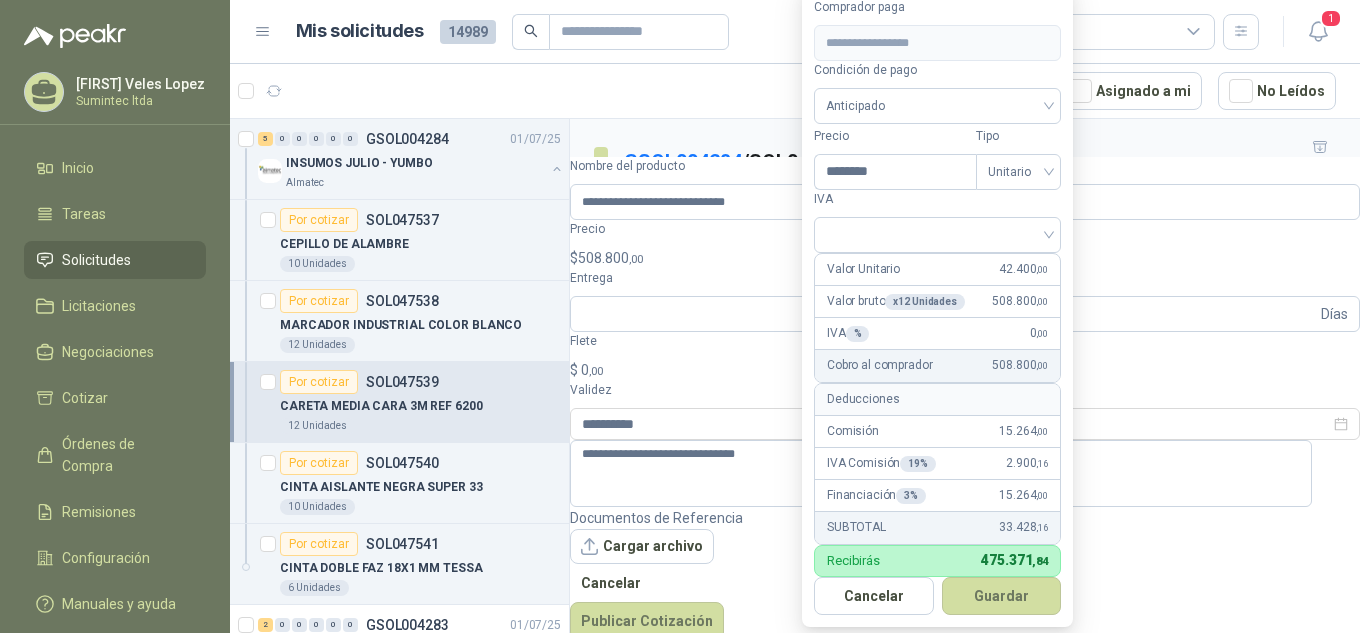 type on "********" 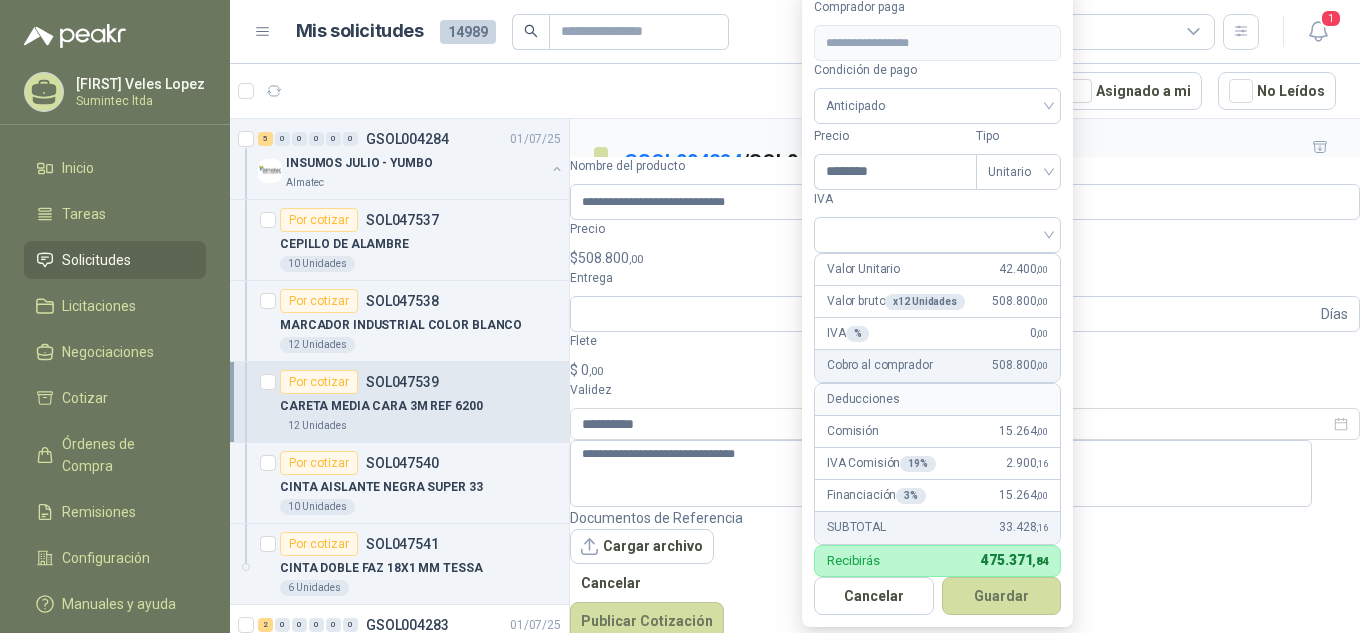 click on "Guardar" at bounding box center (1002, 596) 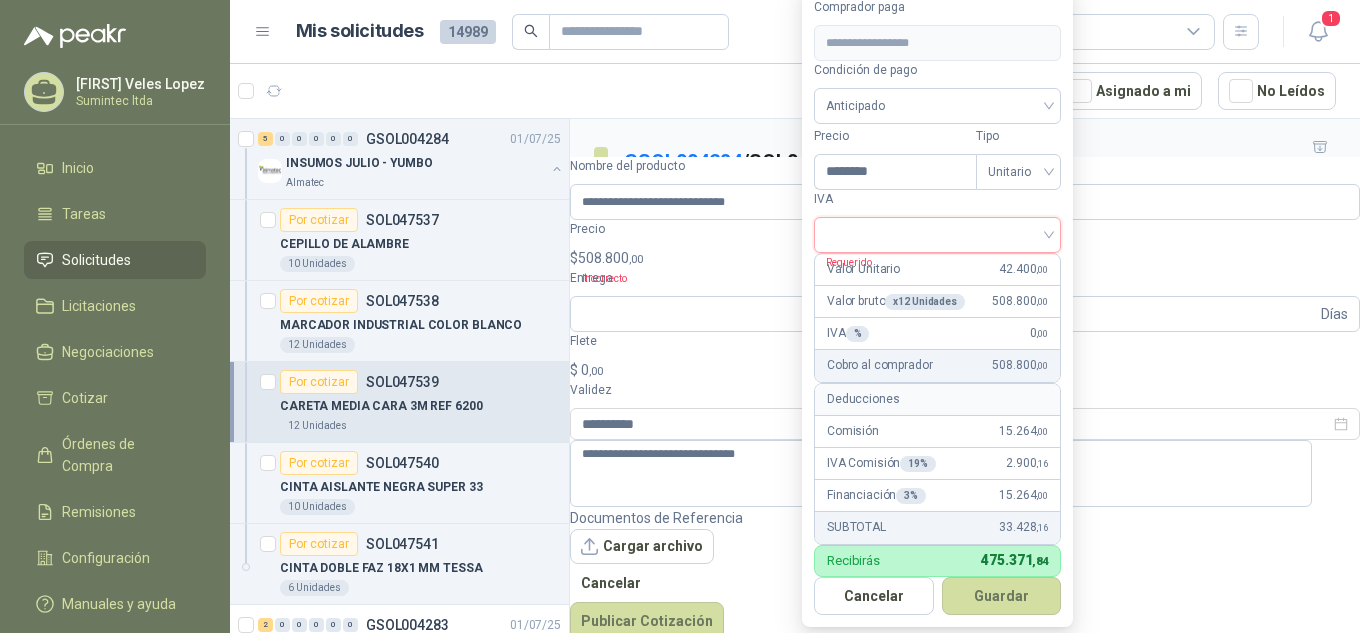 click at bounding box center (937, 233) 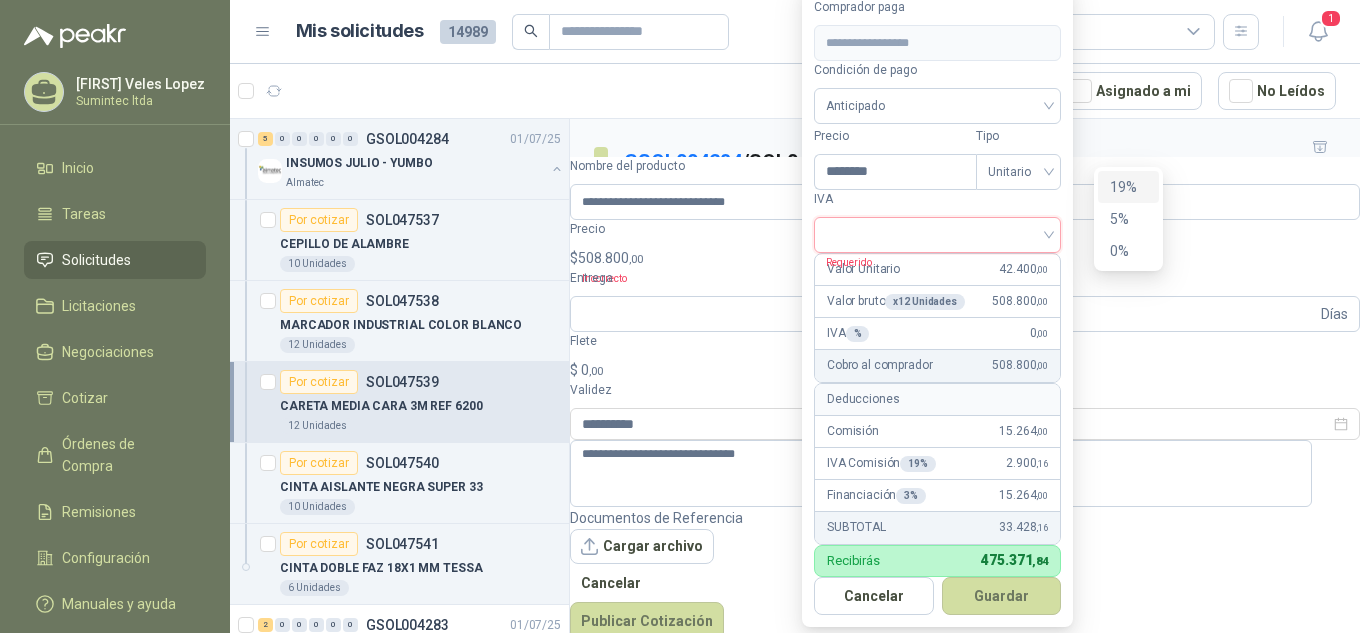 click on "[PERCENTAGE]%" at bounding box center [1128, 187] 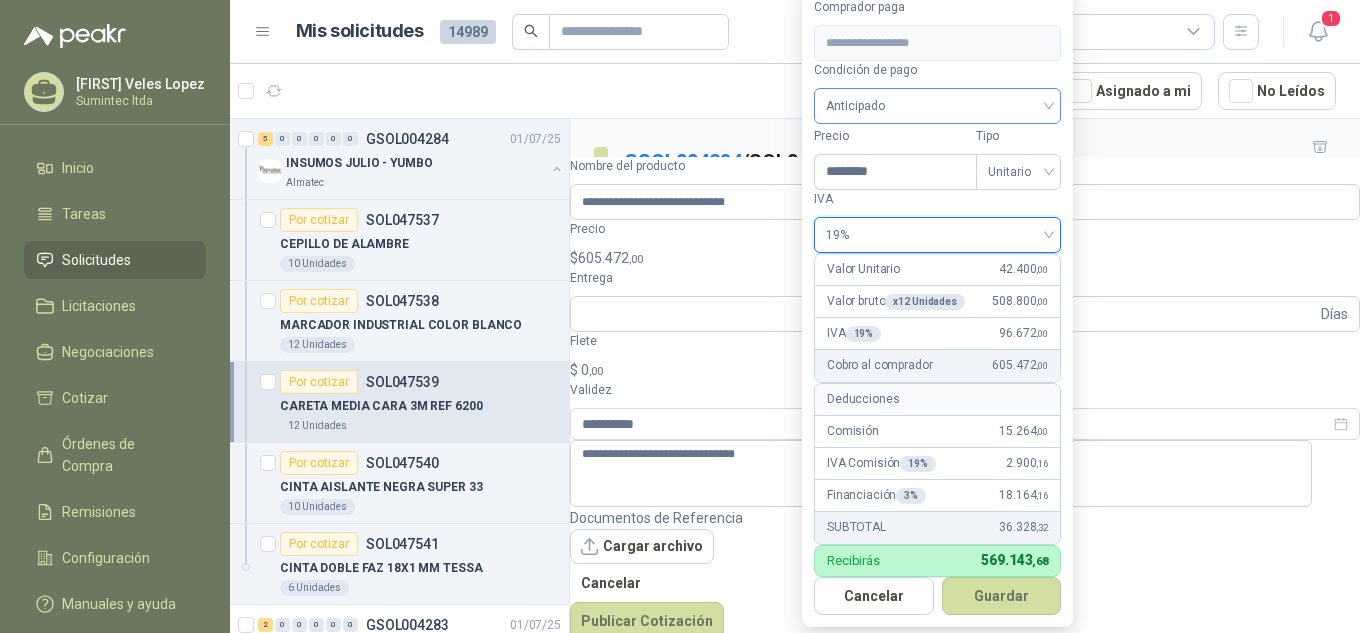 click on "Anticipado" at bounding box center (937, 106) 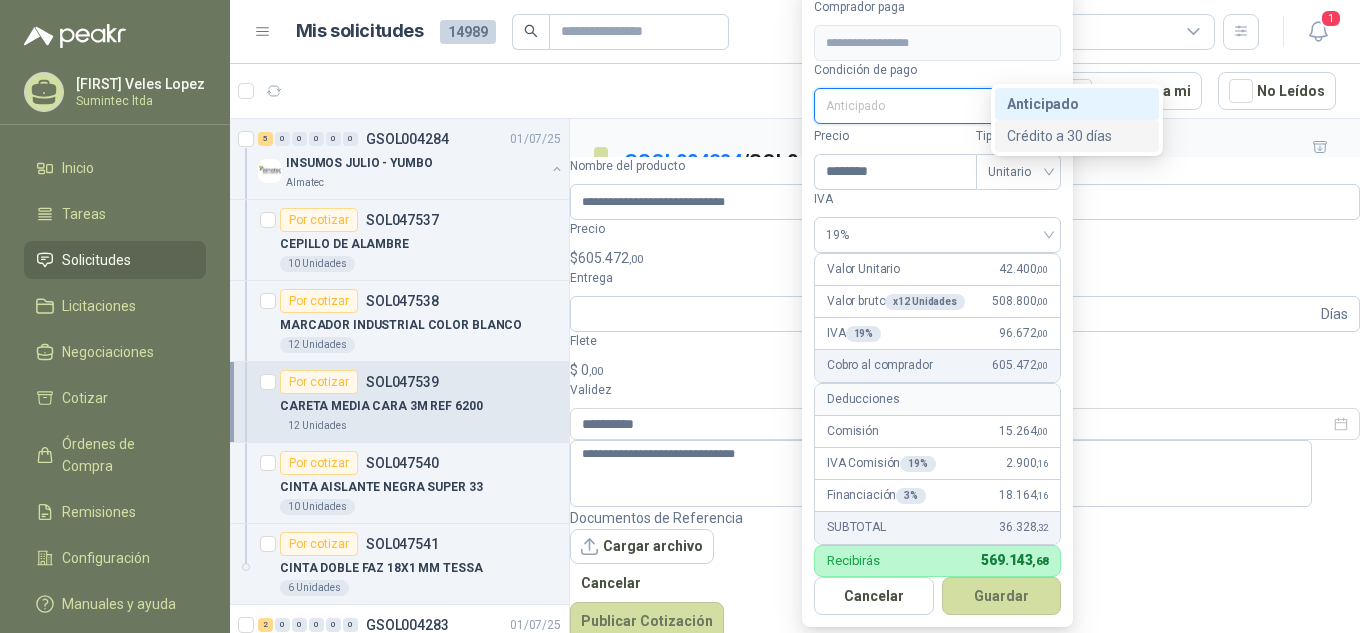 click on "[PAYMENT_METHOD]" at bounding box center [0, 0] 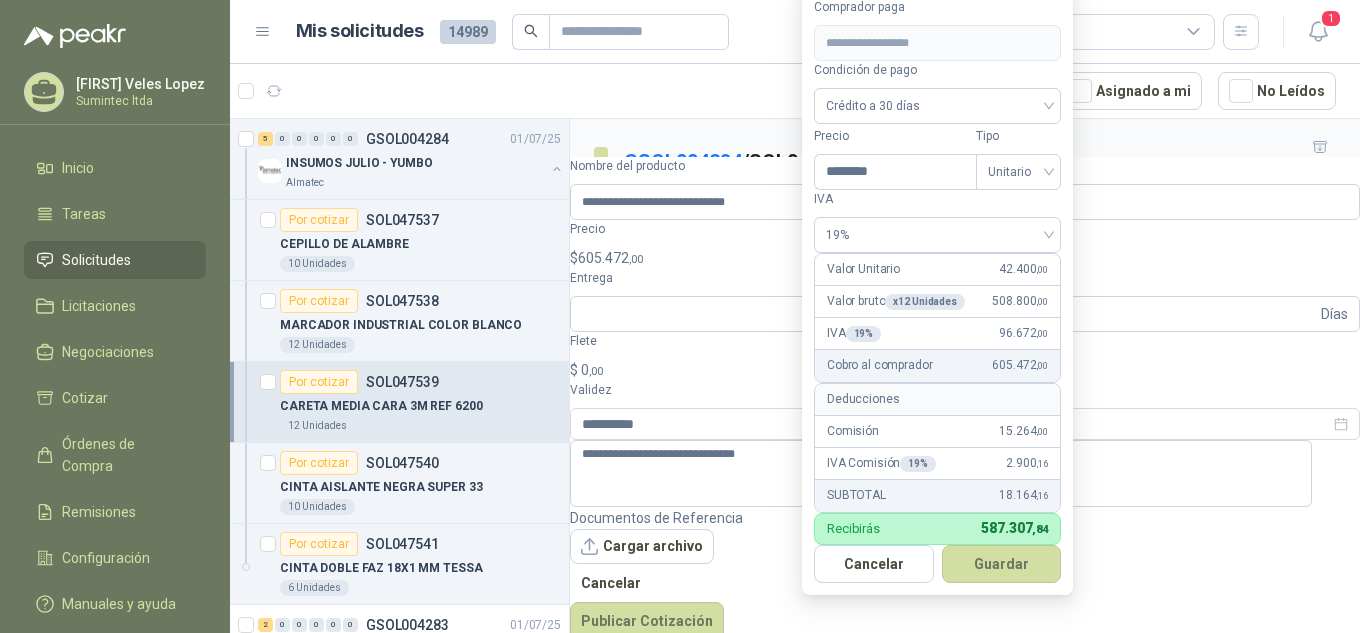 click on "**********" at bounding box center (937, 290) 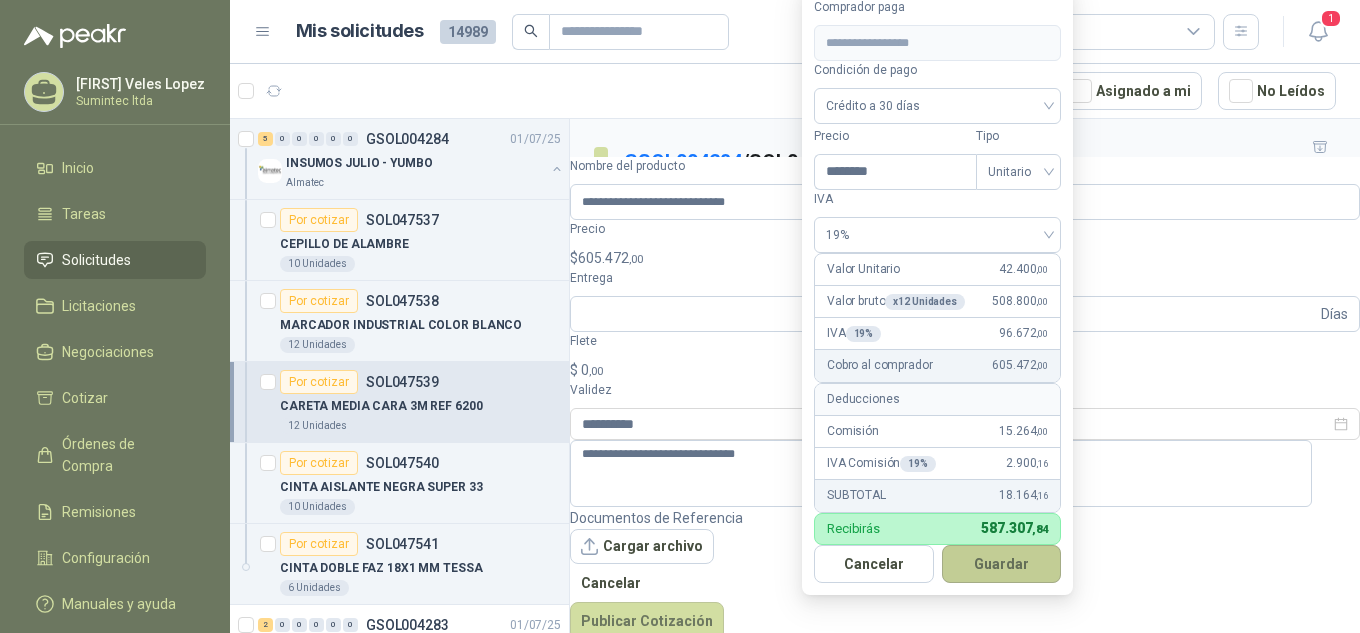 click on "Guardar" at bounding box center [1002, 564] 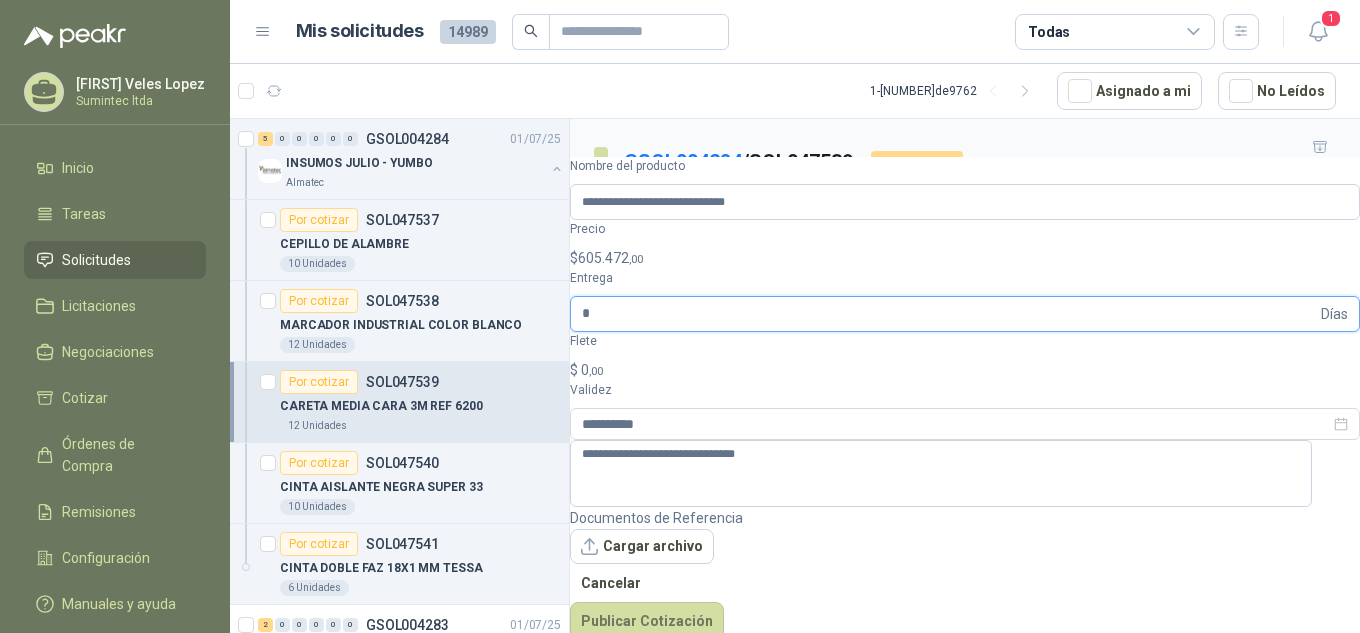 type on "*" 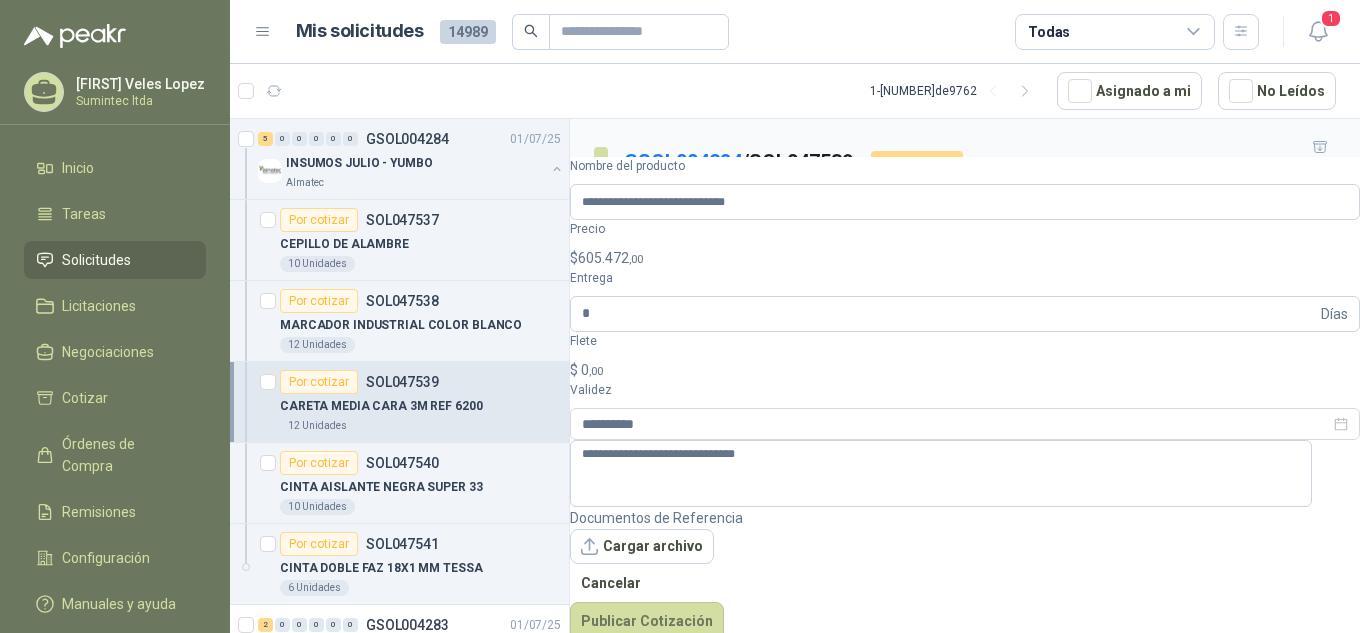 click on "[PAYMENT_METHOD]" at bounding box center (1111, 309) 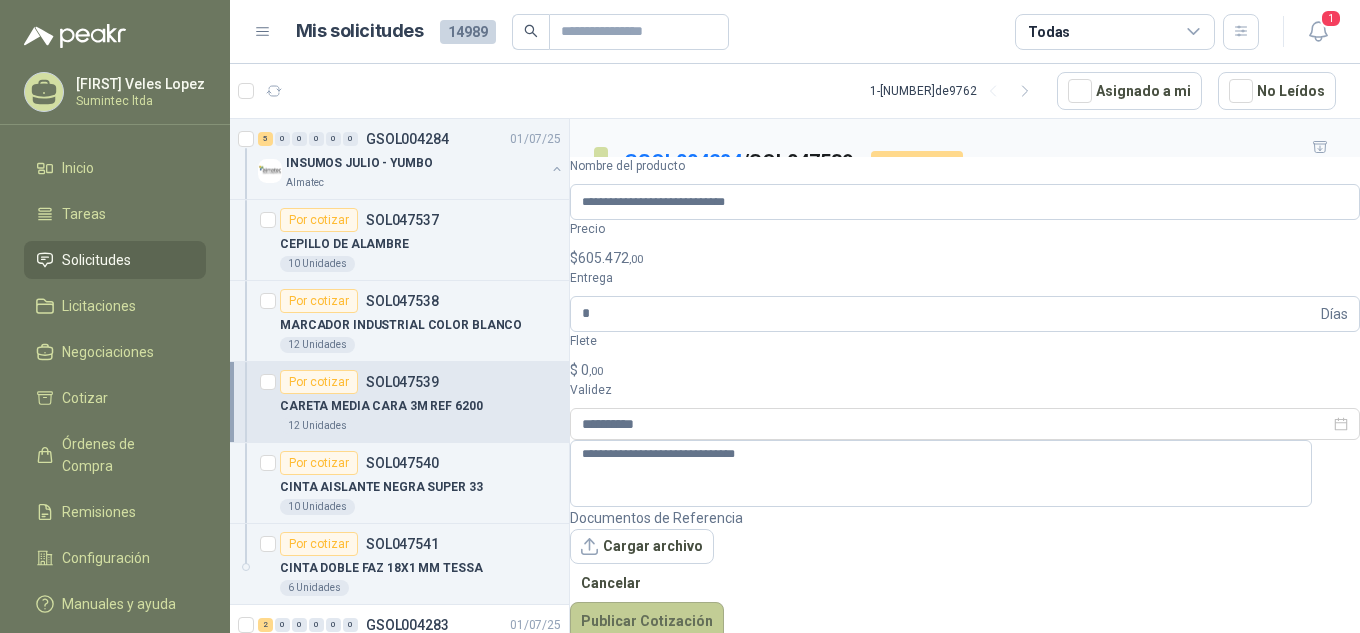 click on "Publicar Cotización" at bounding box center (647, 621) 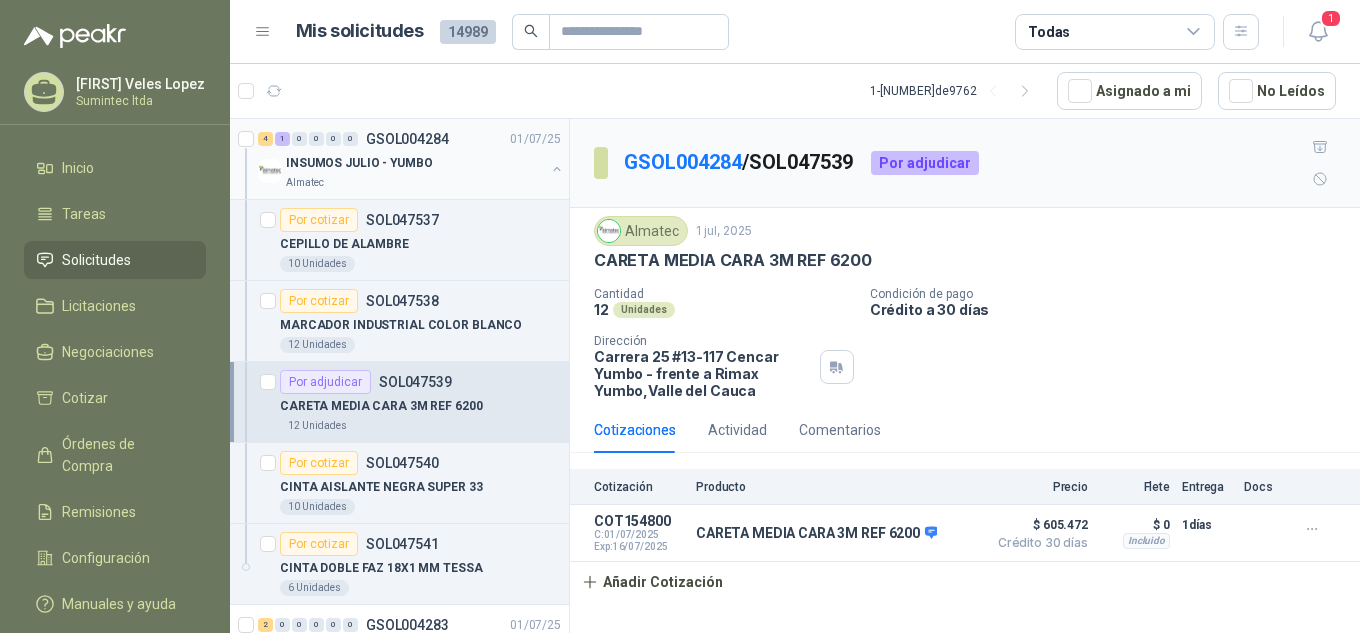 click on "INSUMOS JULIO - YUMBO" at bounding box center (359, 163) 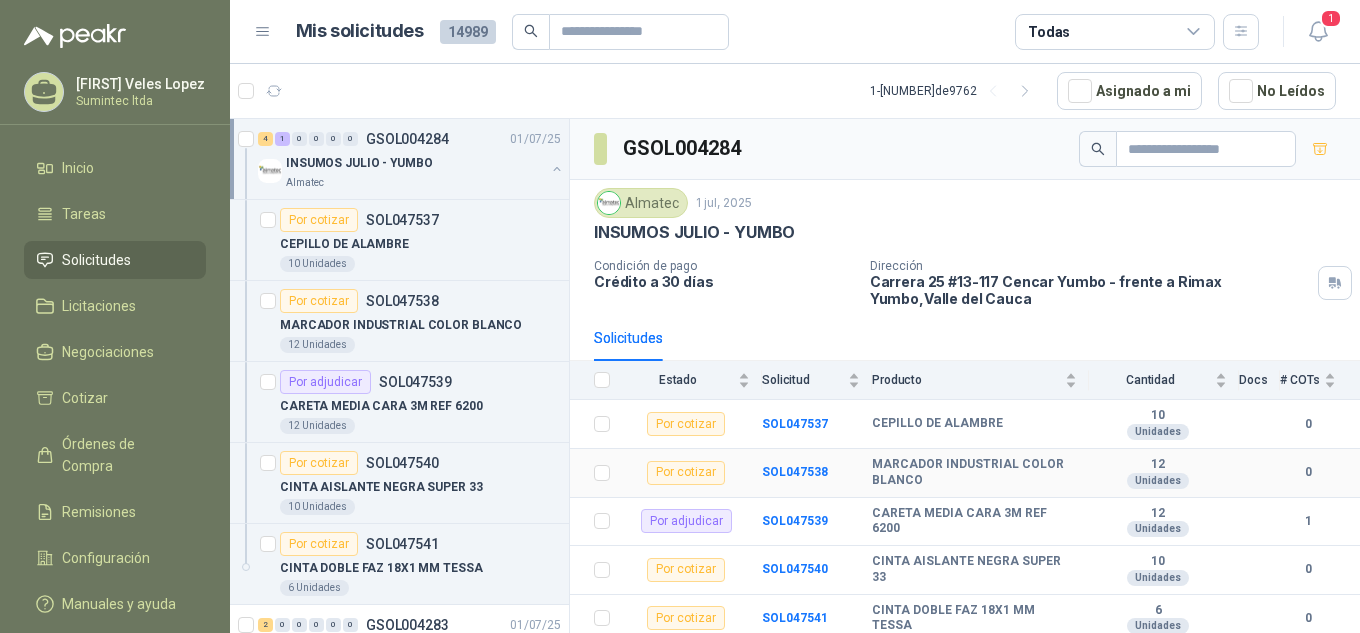 scroll, scrollTop: 3, scrollLeft: 0, axis: vertical 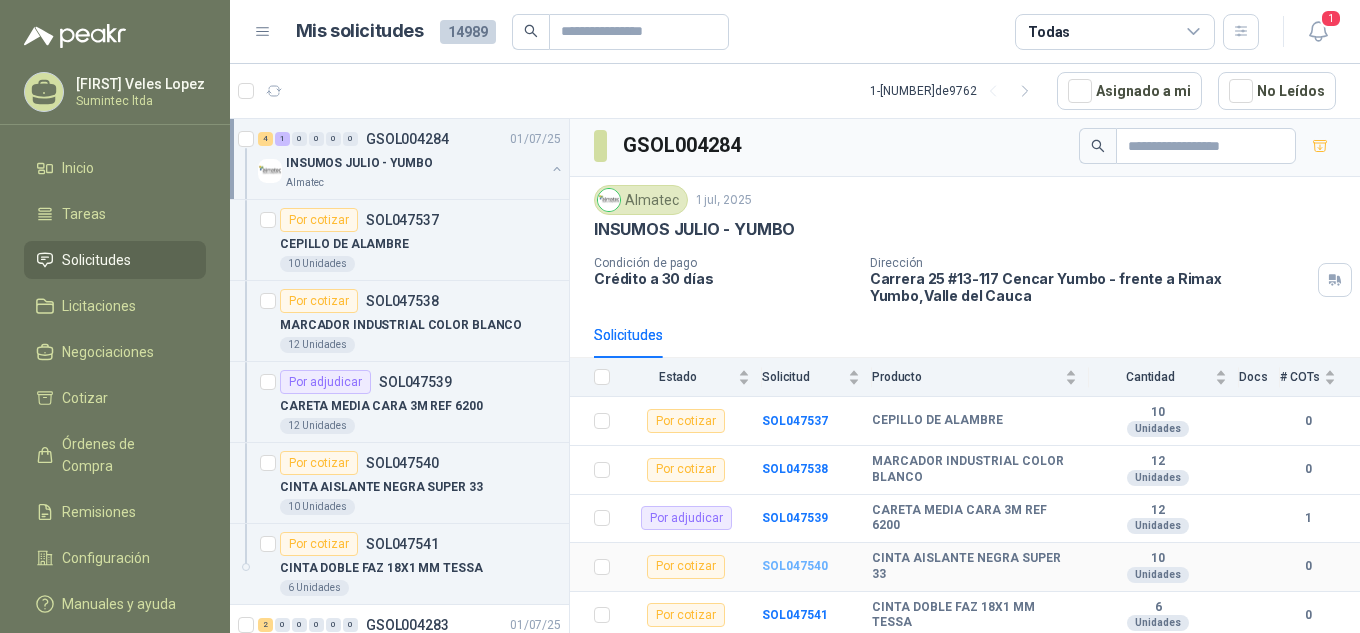 click on "SOL047540" at bounding box center (795, 566) 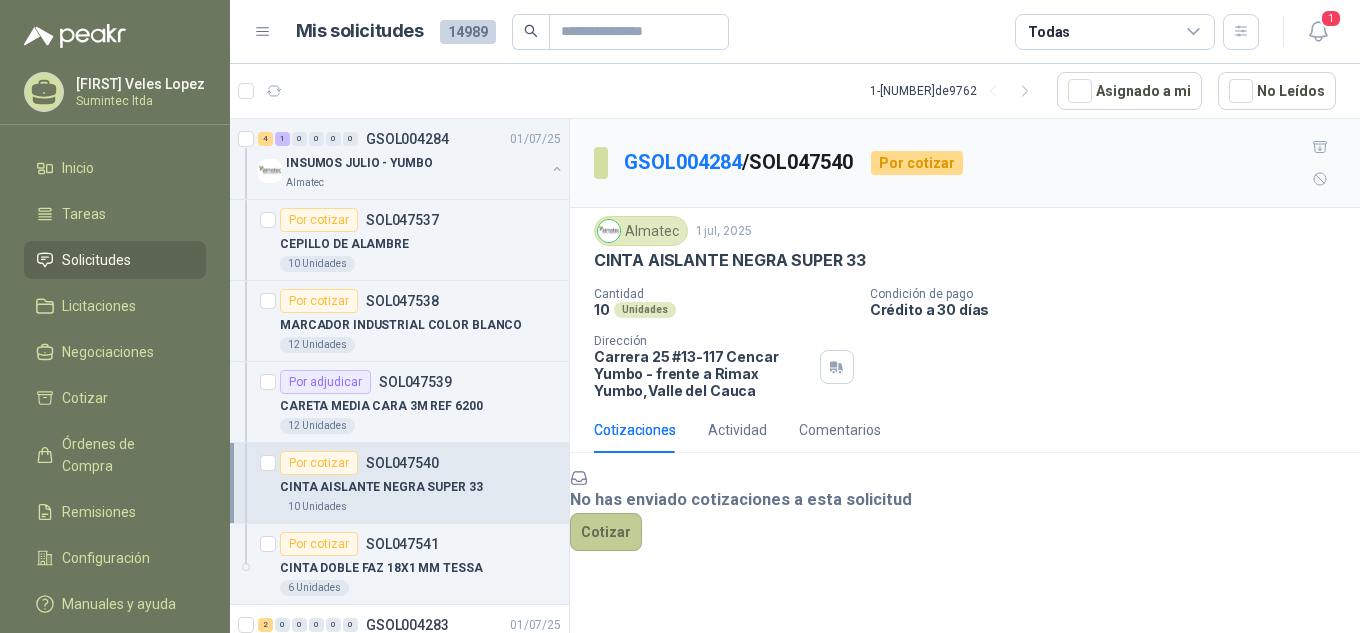 click on "Cotizar" at bounding box center [606, 532] 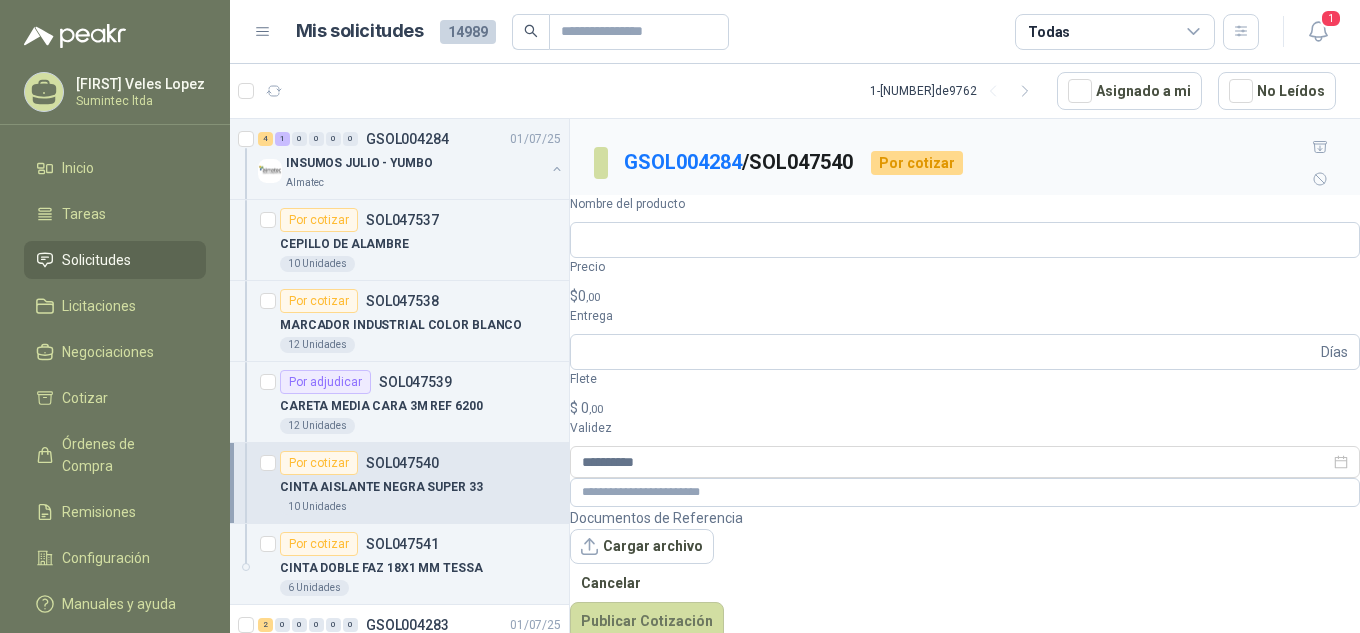 click on "CINTA AISLANTE NEGRA SUPER 33" at bounding box center [730, 260] 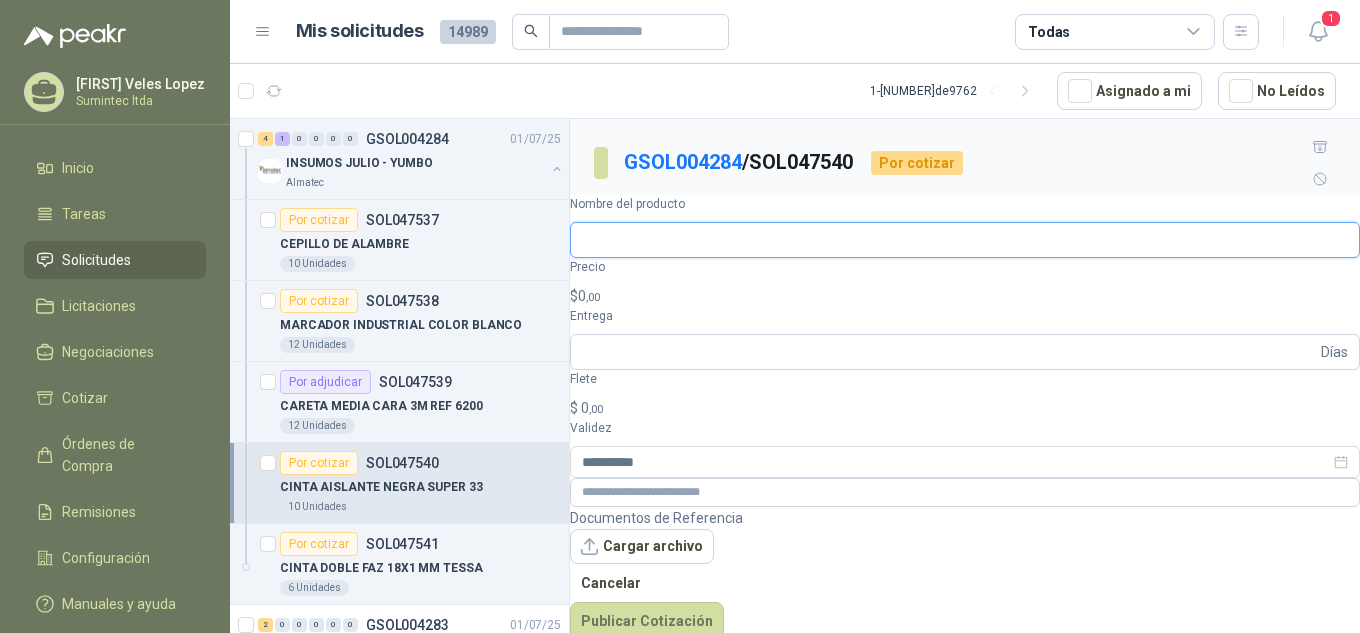 click on "Nombre del producto" at bounding box center (965, 240) 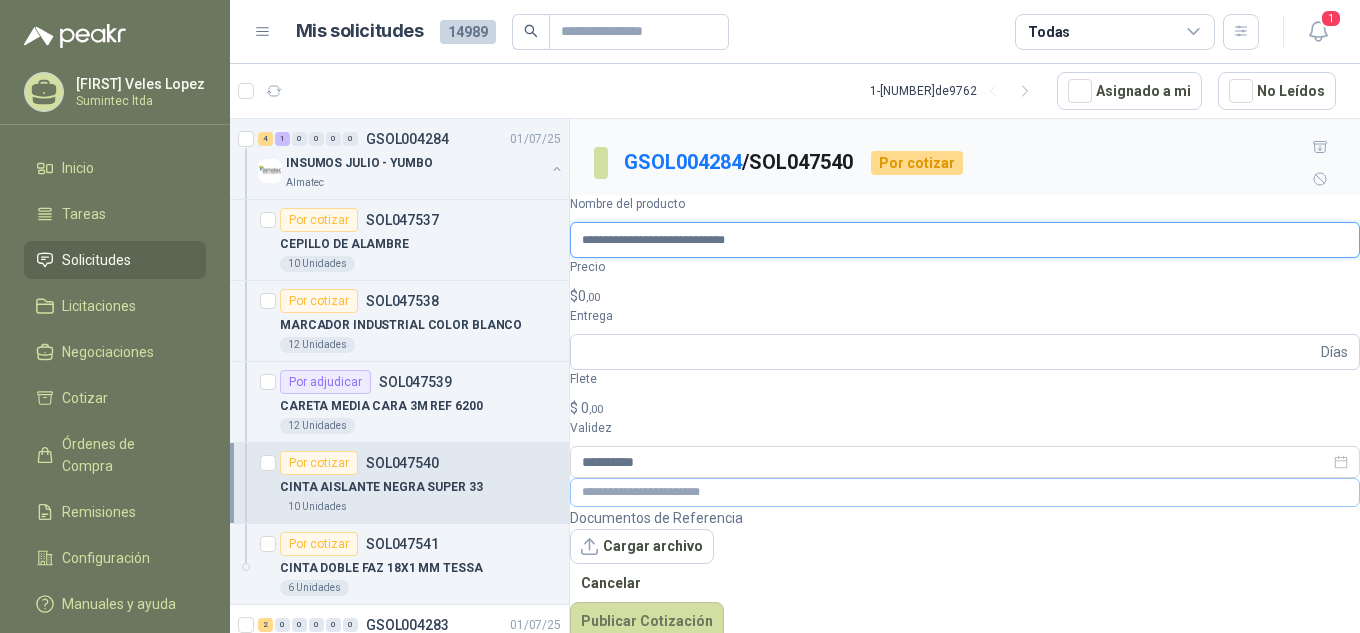 type on "**********" 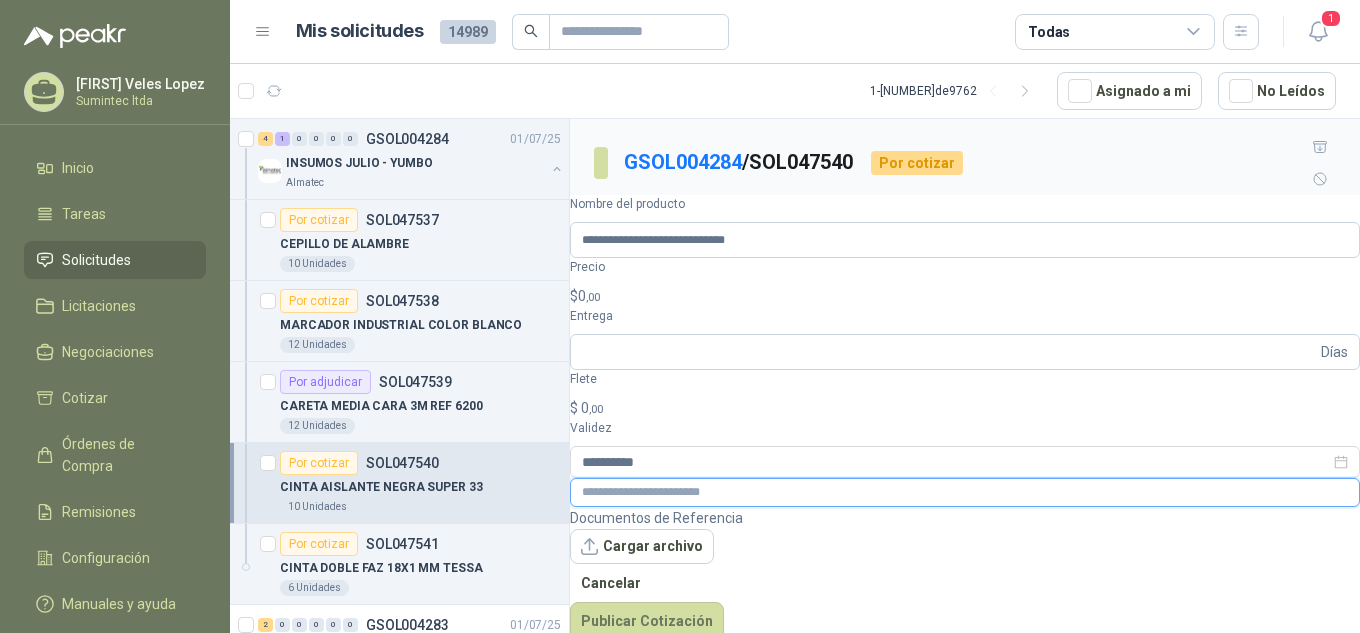 click at bounding box center [965, 492] 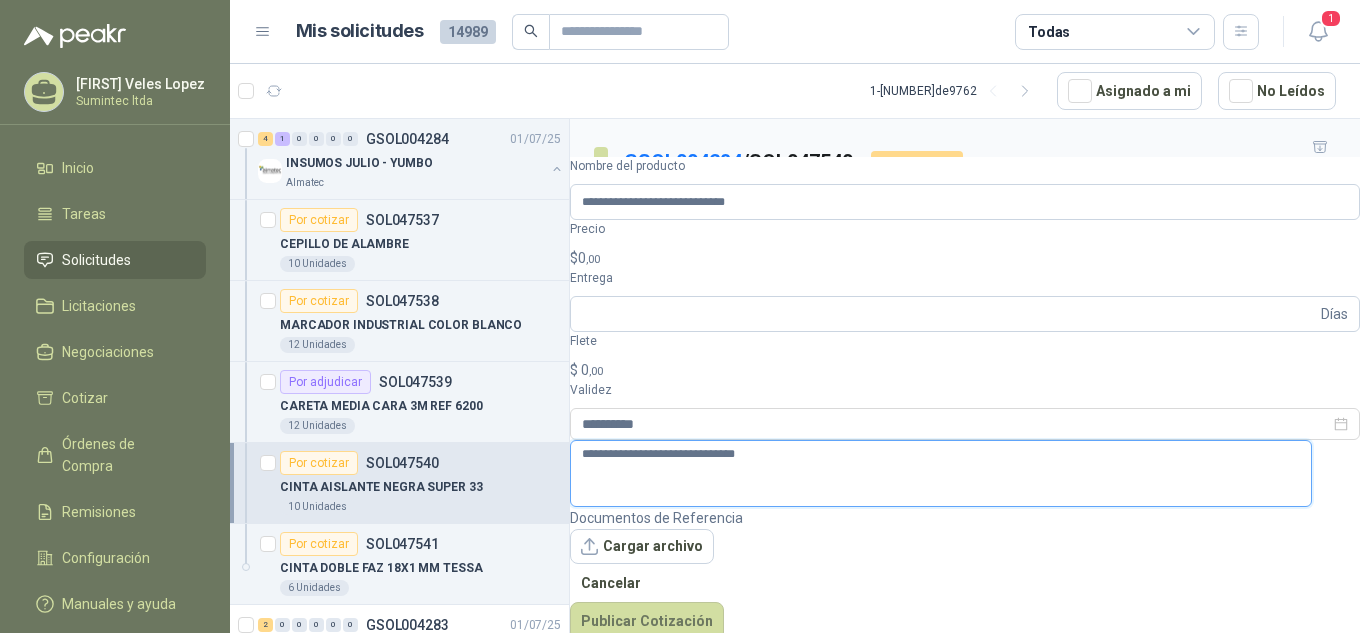 type on "**********" 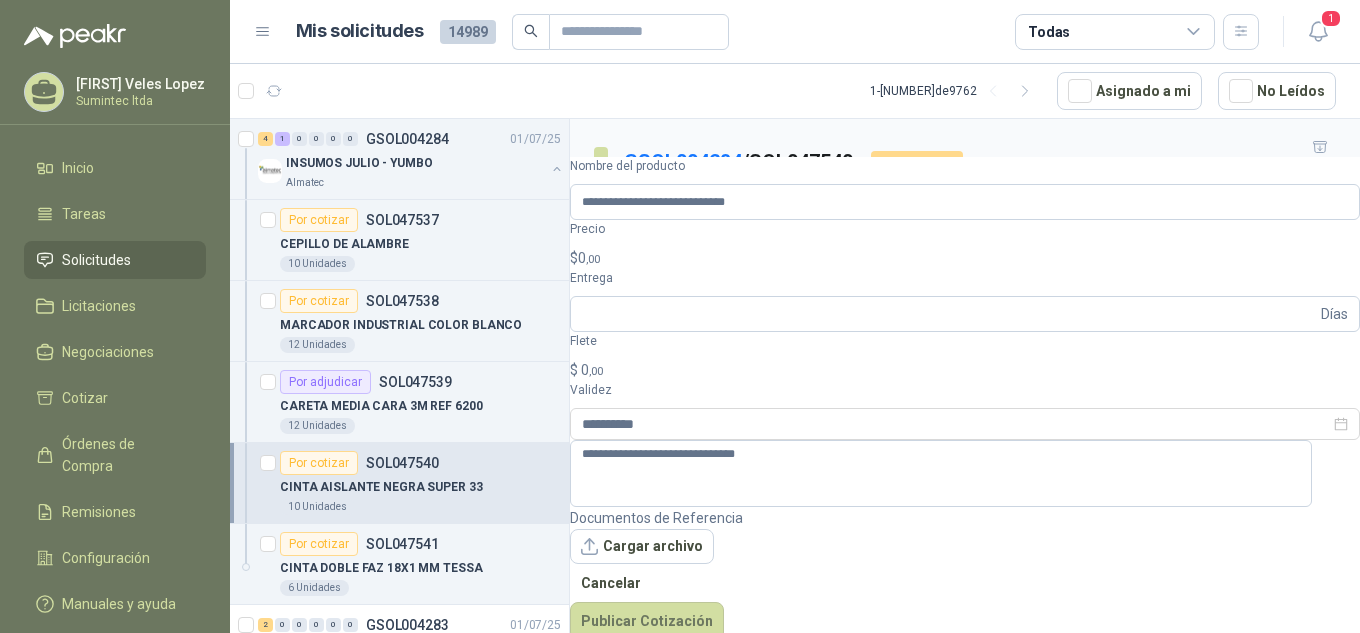 click on "Melanie   Veles Lopez Sumintec ltda   Inicio   Tareas   Solicitudes   Licitaciones   Negociaciones   Cotizar   Órdenes de Compra   Remisiones   Configuración   Manuales y ayuda Mis solicitudes 14989 Todas 1 1 - 50  de  9762 Asignado a mi No Leídos 4   1   0   0   0   0   GSOL004284 01/07/25   INSUMOS JULIO - YUMBO Almatec   Por cotizar SOL047537 CEPILLO DE ALAMBRE 10   Unidades Por cotizar SOL047538 MARCADOR INDUSTRIAL COLOR BLANCO 12   Unidades Por adjudicar SOL047539 CARETA MEDIA CARA 3M REF 6200 12   Unidades Por cotizar SOL047540 CINTA AISLANTE NEGRA SUPER 33 10   Unidades Por cotizar SOL047541 CINTA DOBLE FAZ 18X1 MM TESSA 6   Unidades 2   0   0   0   0   0   GSOL004283 01/07/25   27.05.2025 Cartones America    1   0   0   0   0   0   GSOL004282 01/07/25   19-RQU-201 Santa Anita Napoles   1   0   0   0   0   0   GSOL004281 01/07/25   19-RQU-201 Santa Anita Napoles   5   0   0   0   0   0   GSOL004280 01/07/25   01-RQU-2121 Santa Anita Napoles   5   0   0   0   0   0   GSOL004279 01/07/25     10" at bounding box center [680, 316] 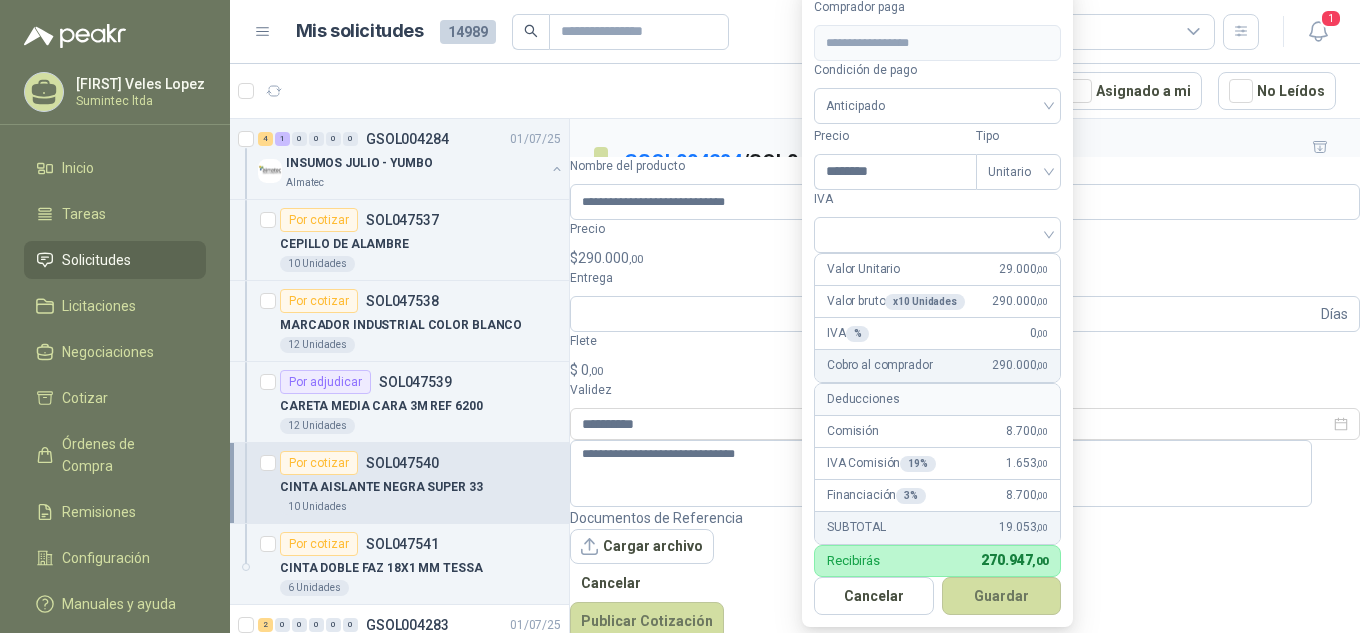 type on "********" 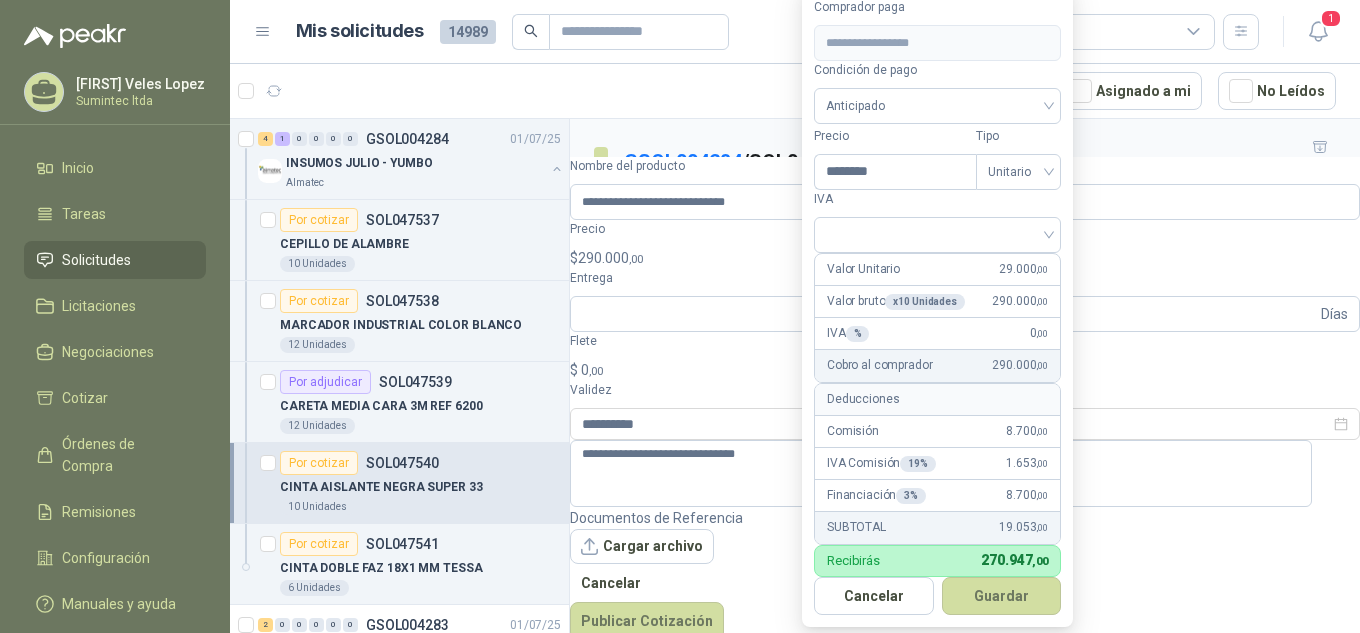 click on "Guardar" at bounding box center [1002, 596] 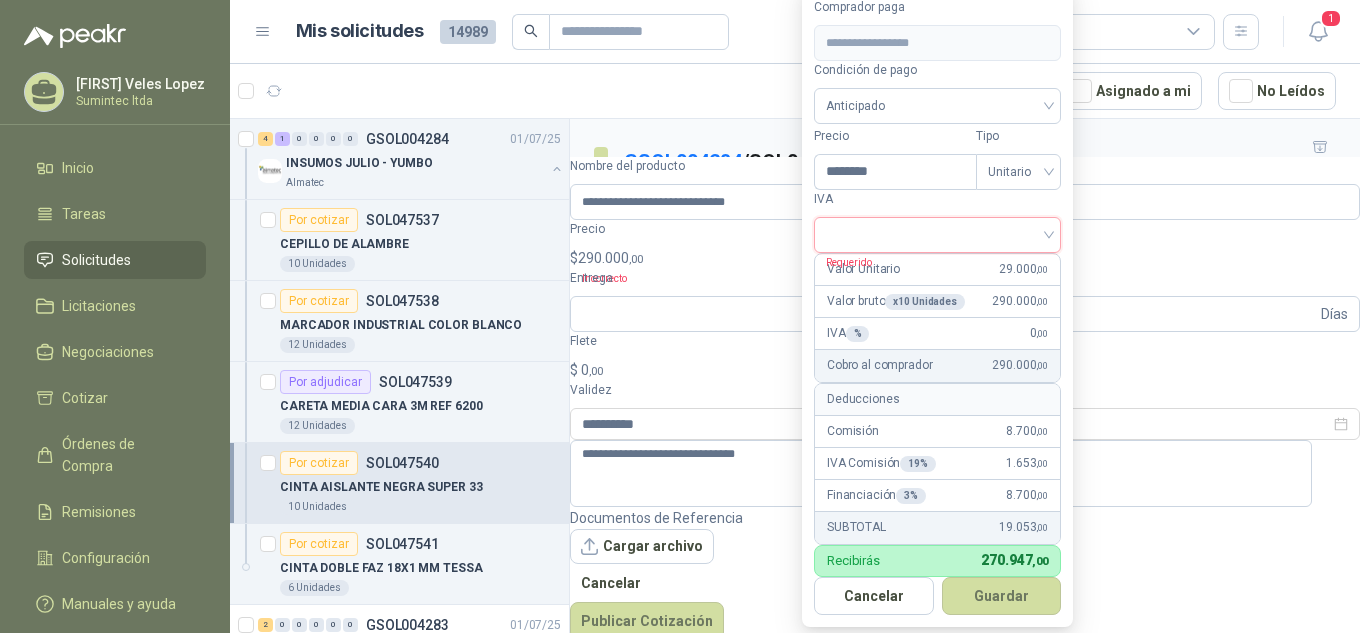 click at bounding box center (937, 233) 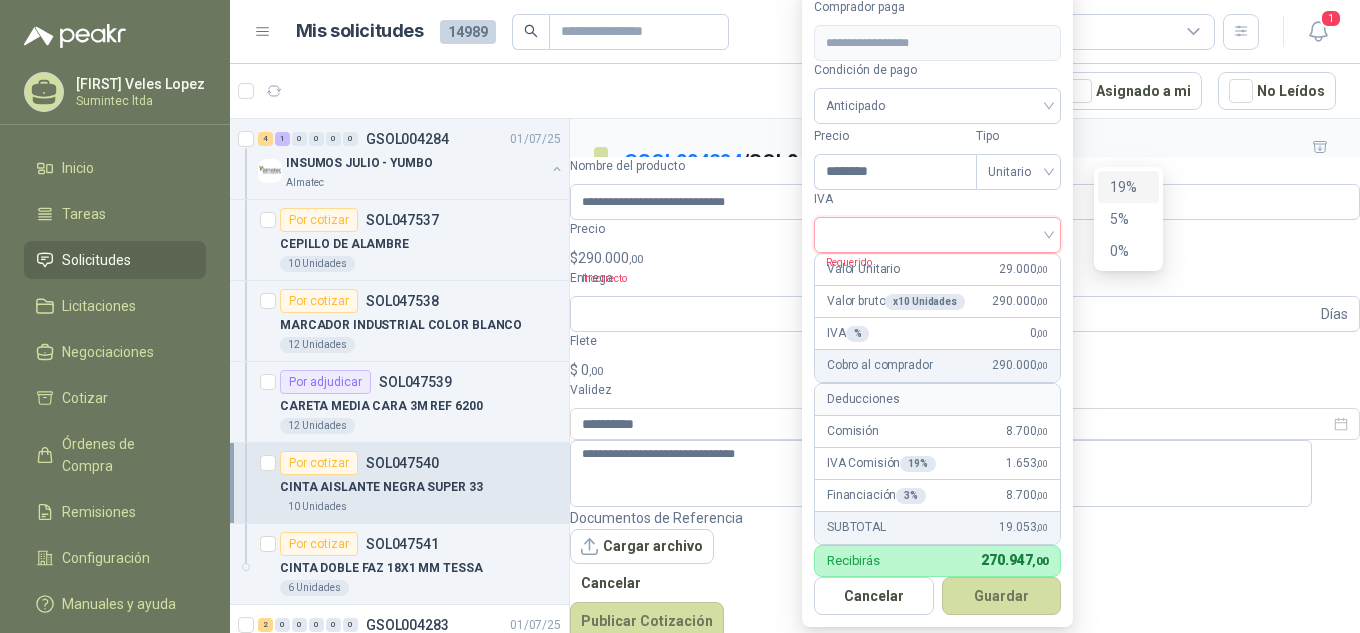 click on "[PERCENTAGE]%" at bounding box center (1128, 187) 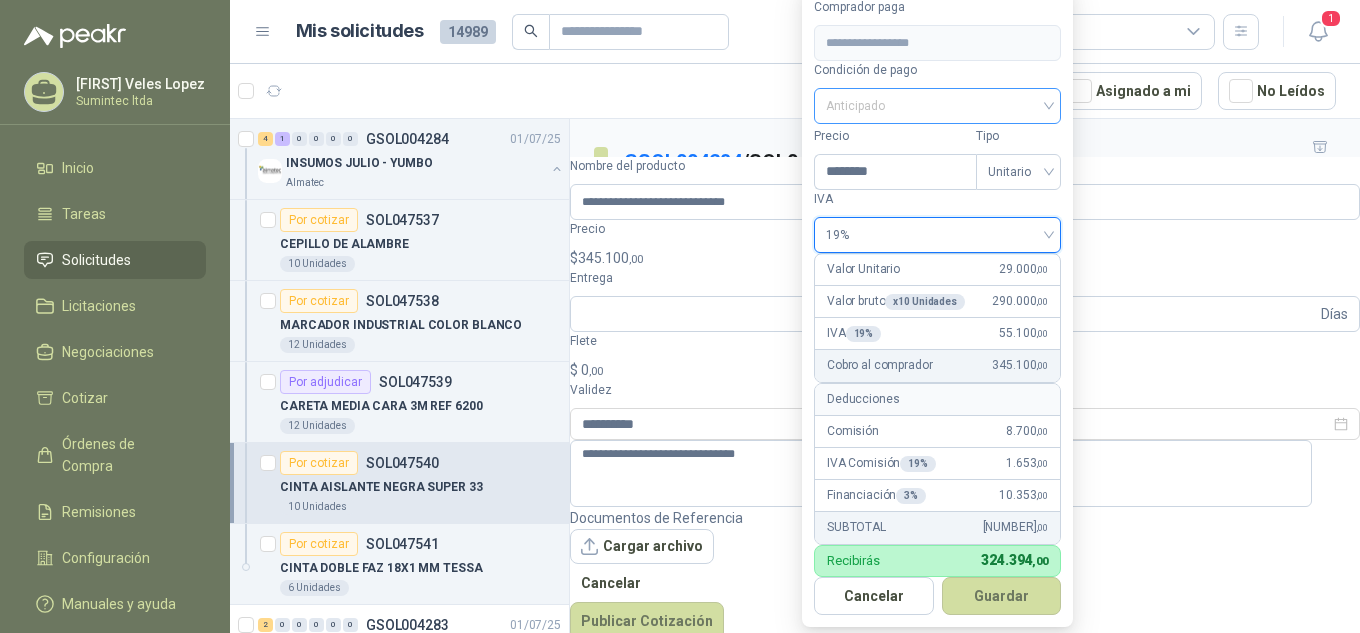 click on "Anticipado" at bounding box center [937, 106] 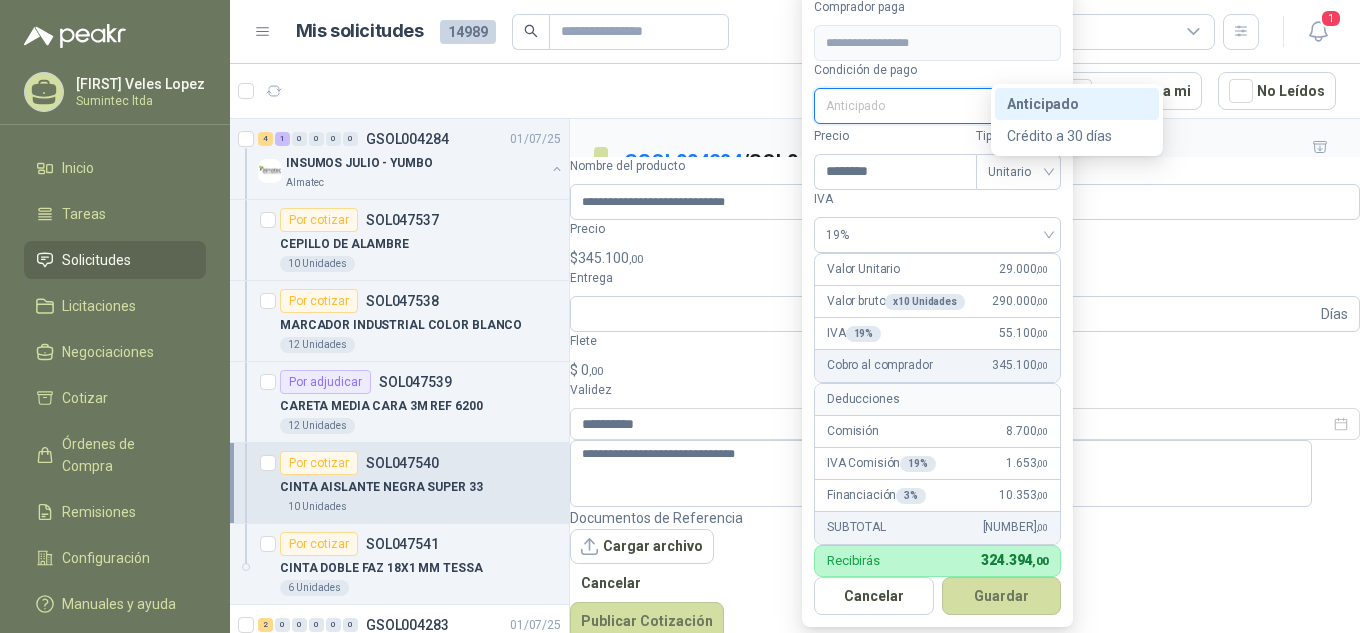 click on "Anticipado" at bounding box center (0, 0) 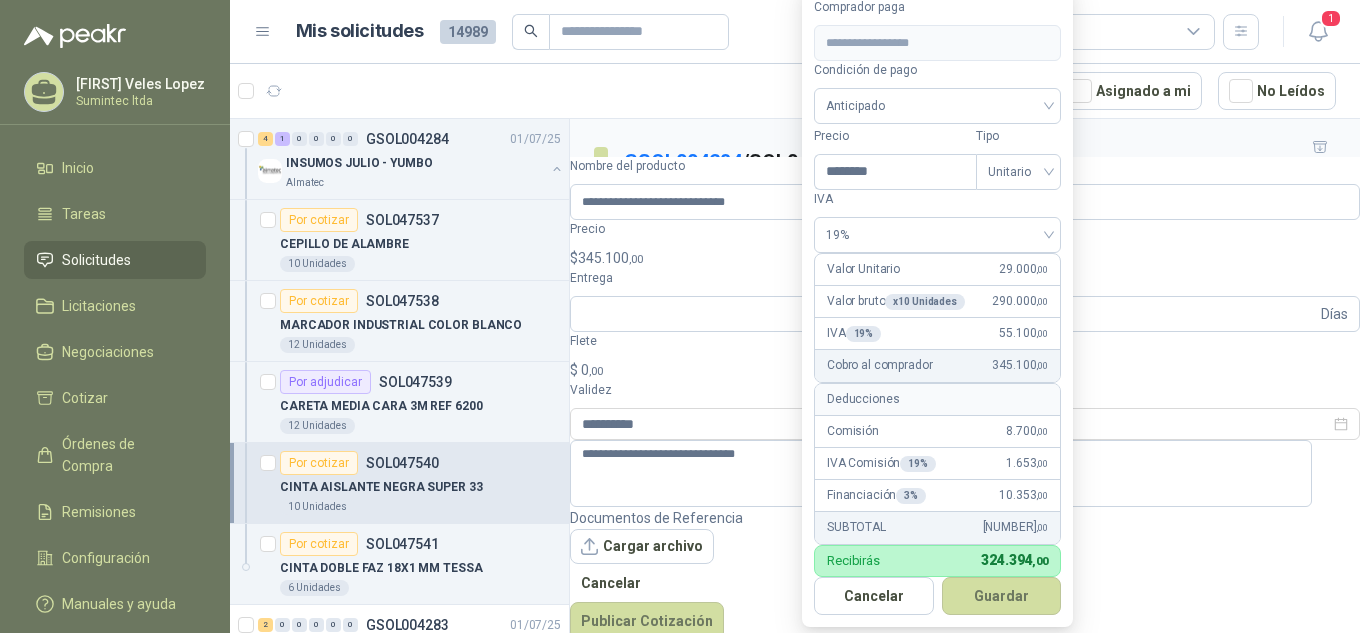 click on "Tipo" at bounding box center (1018, 136) 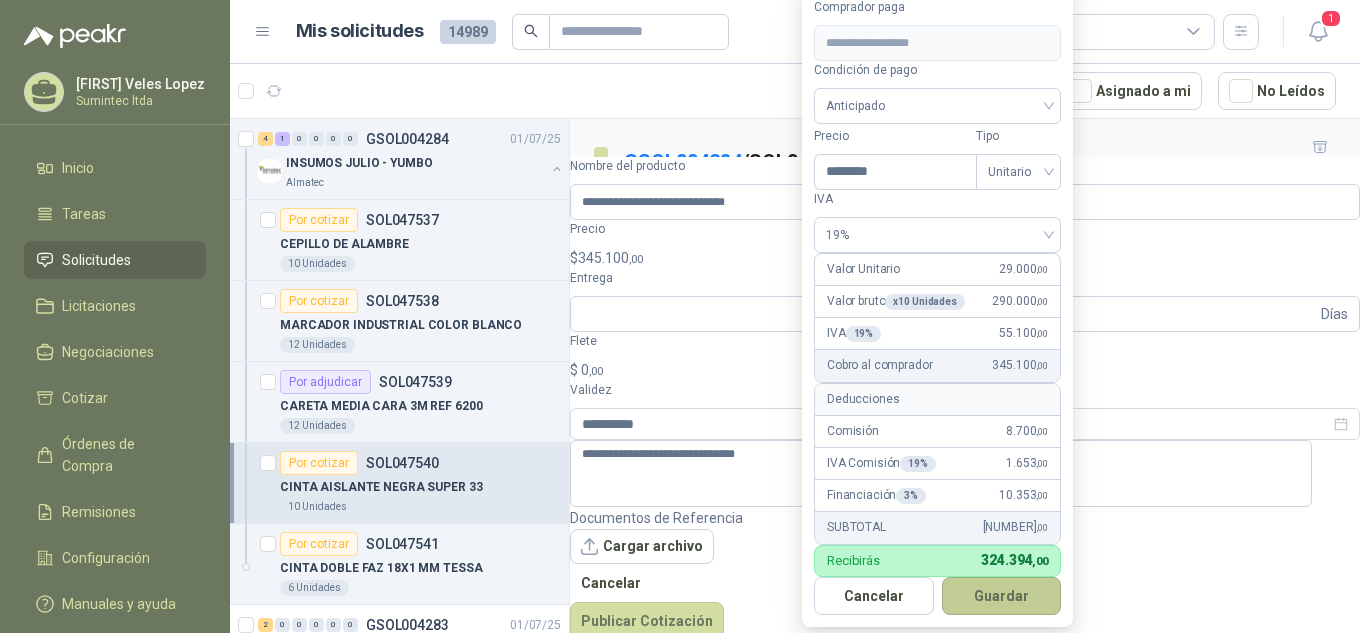click on "Guardar" at bounding box center [1002, 596] 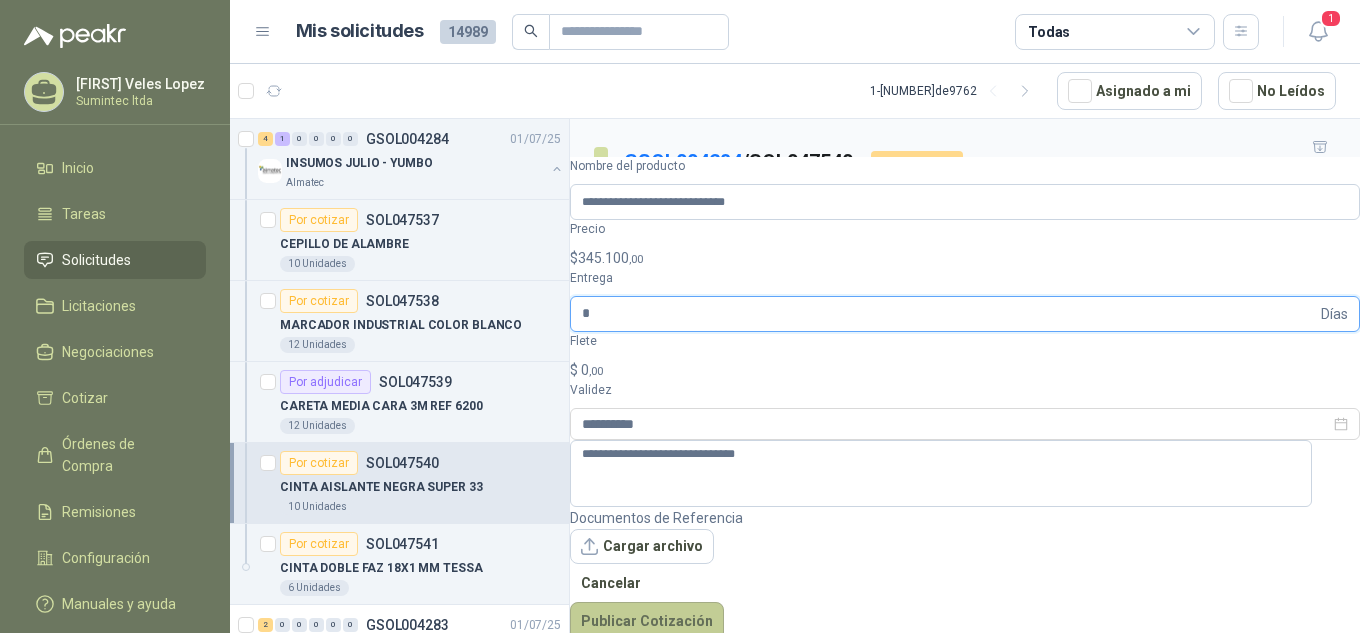 type on "*" 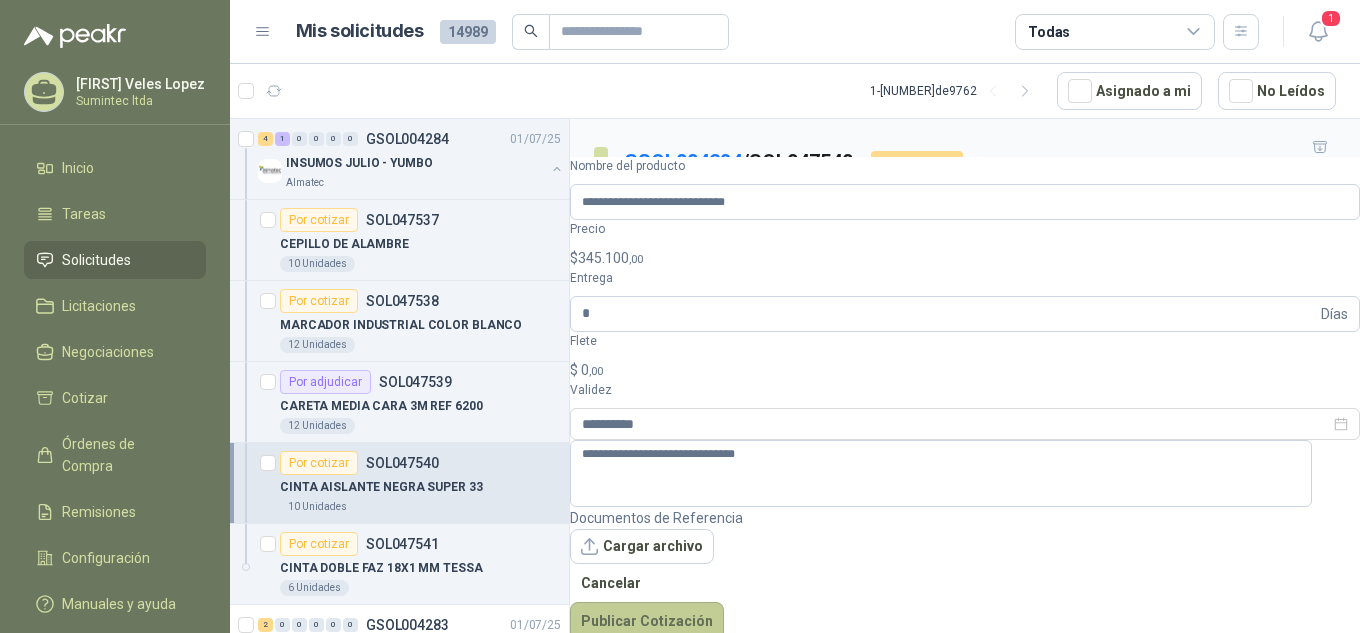 click on "Publicar Cotización" at bounding box center (647, 621) 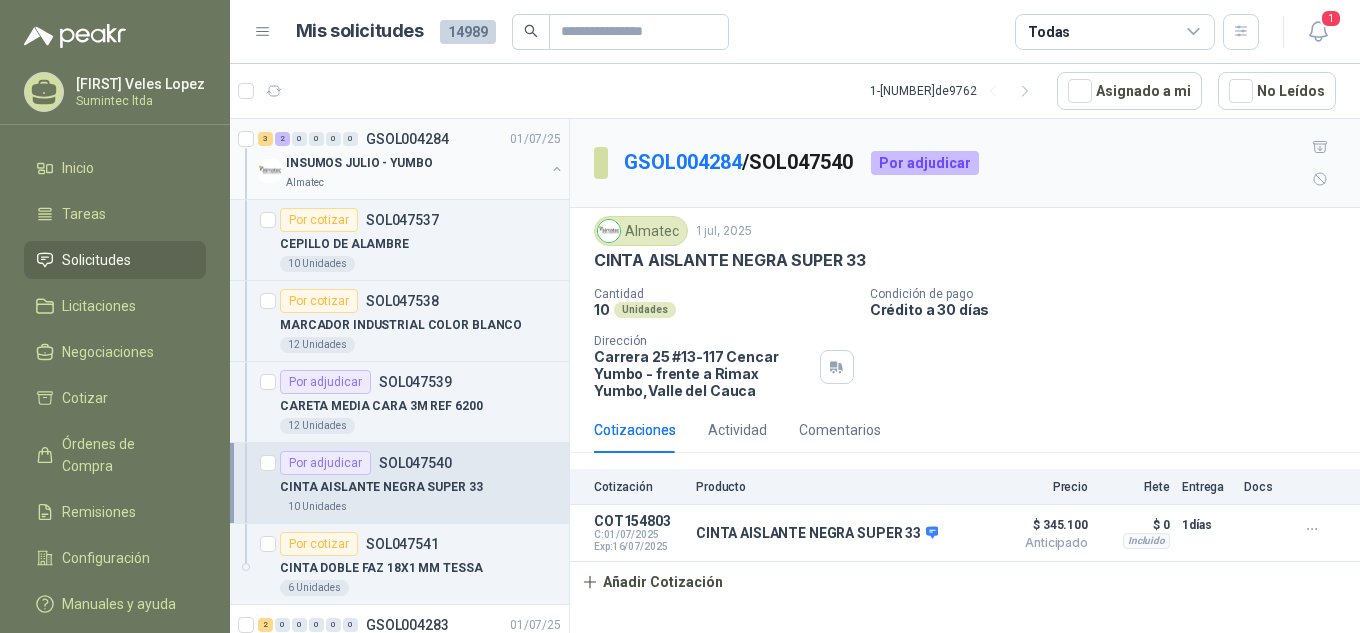 click on "INSUMOS JULIO - YUMBO" at bounding box center [359, 163] 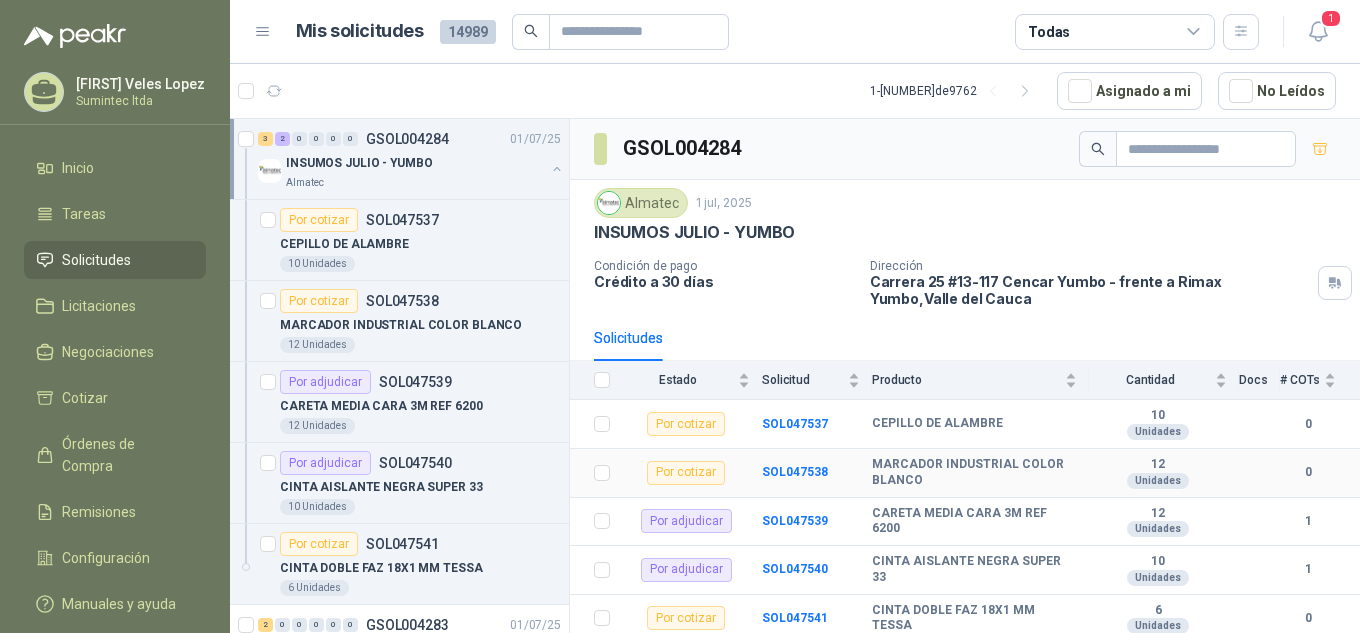 scroll, scrollTop: 3, scrollLeft: 0, axis: vertical 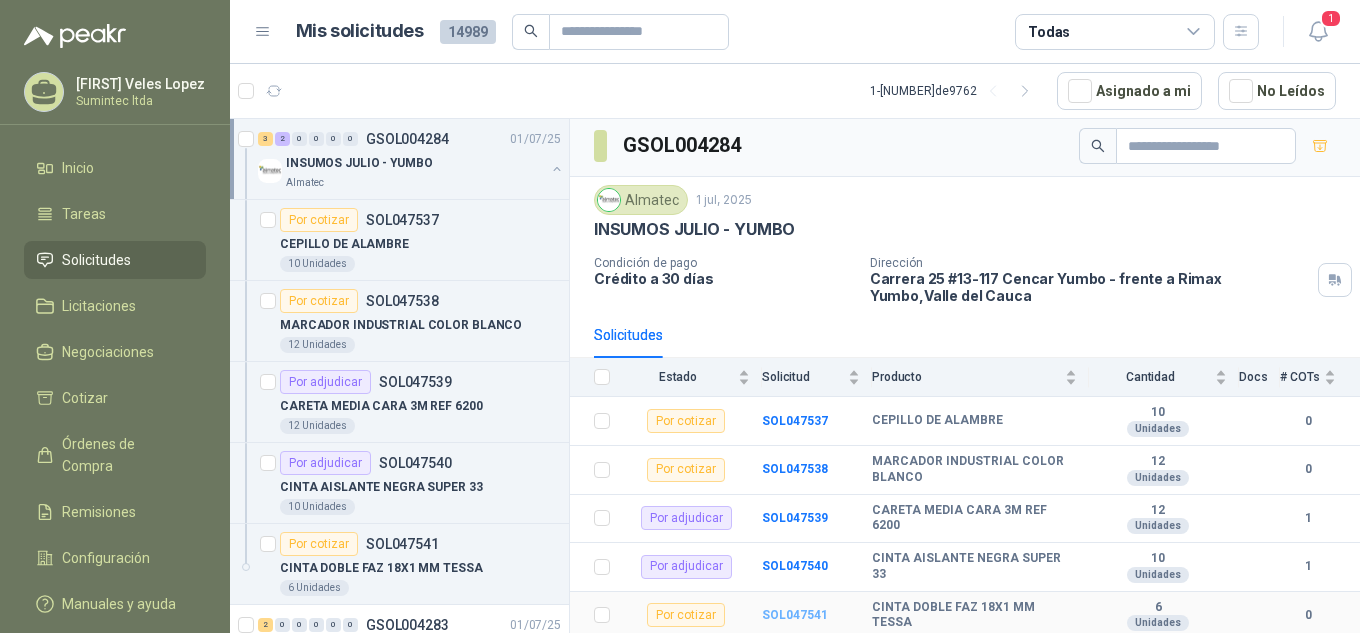 click on "SOL047541" at bounding box center [795, 615] 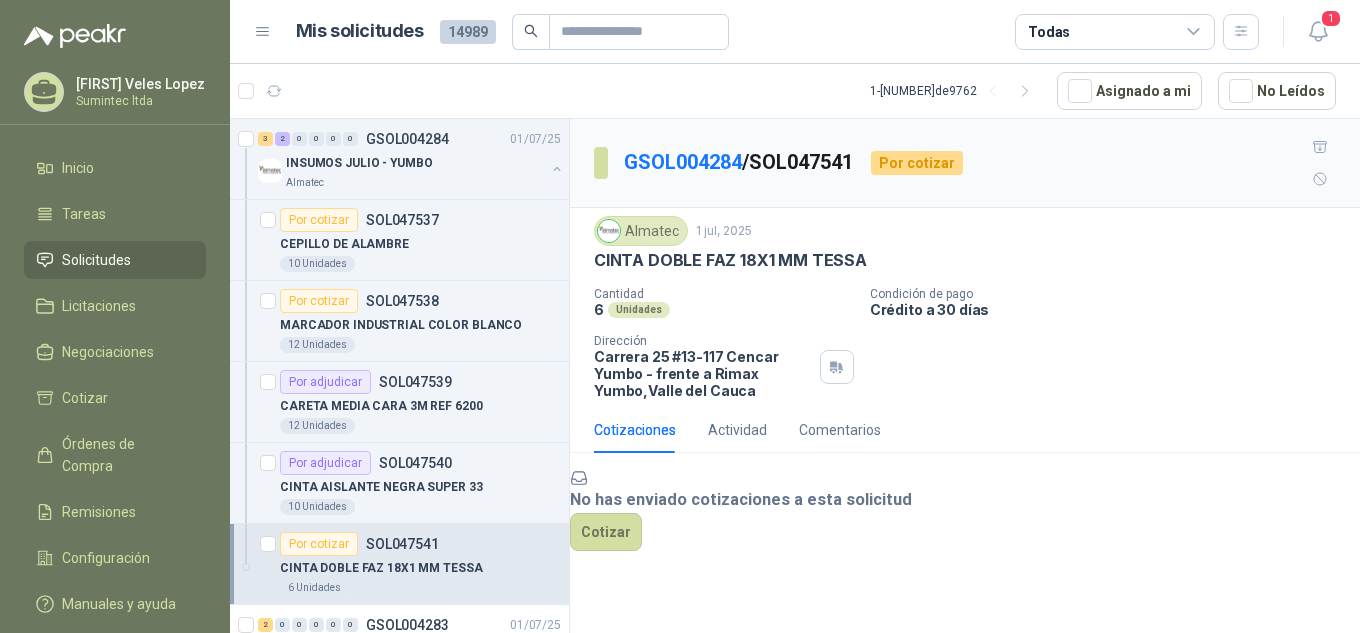 scroll, scrollTop: 53, scrollLeft: 0, axis: vertical 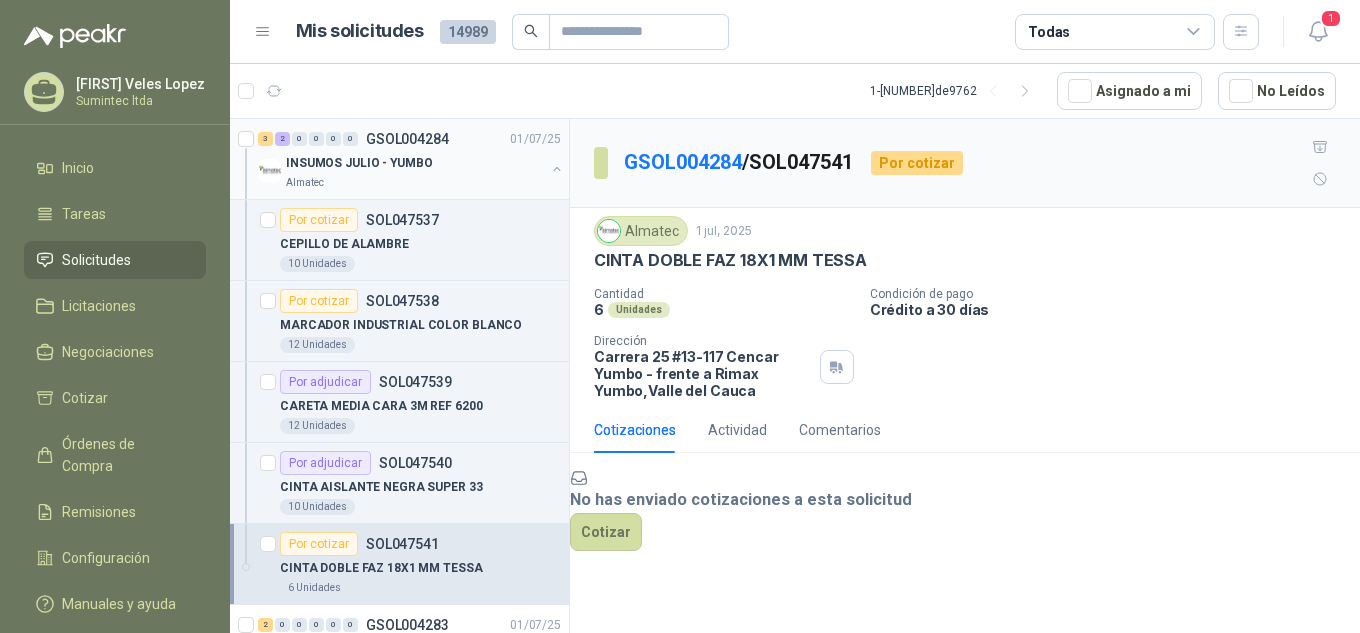 click on "INSUMOS JULIO - YUMBO" at bounding box center (359, 163) 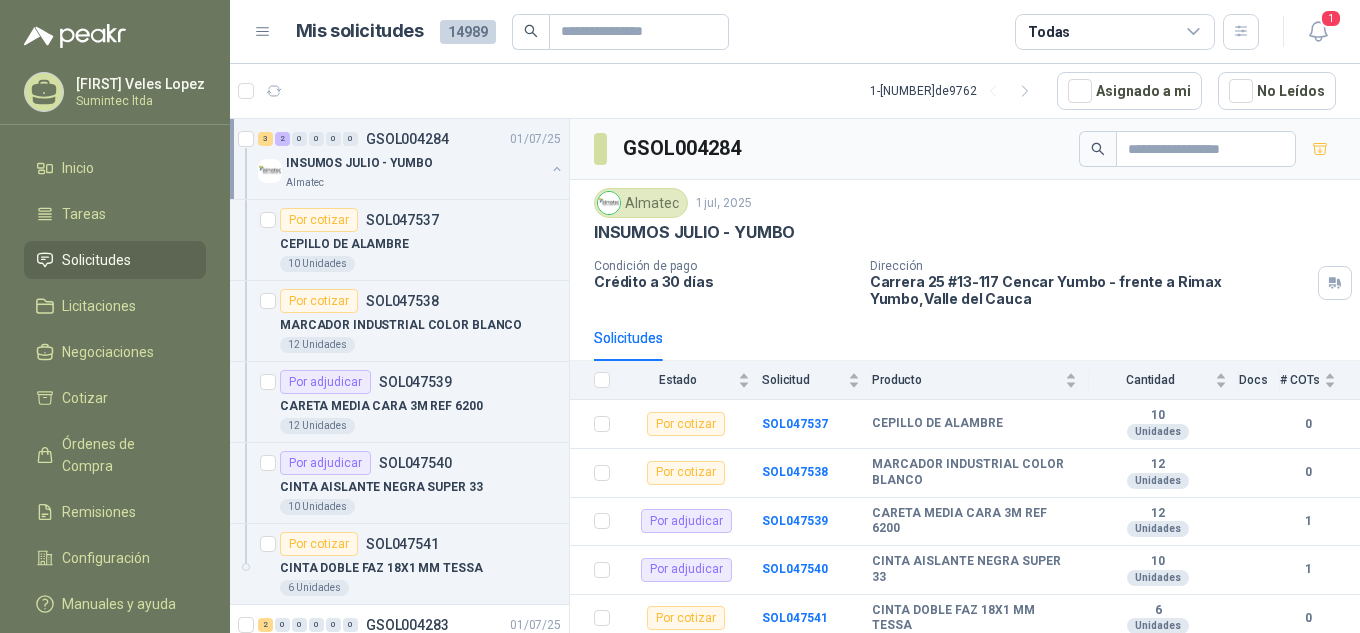 scroll, scrollTop: 3, scrollLeft: 0, axis: vertical 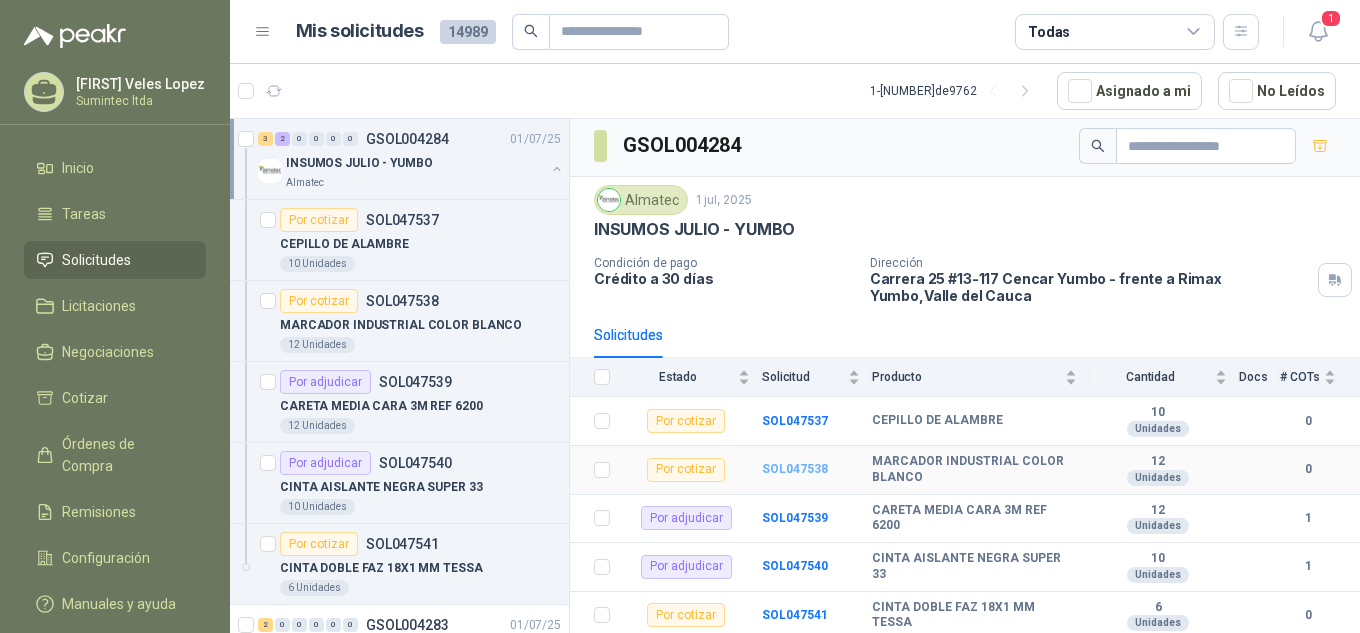 click on "SOL047538" at bounding box center (795, 469) 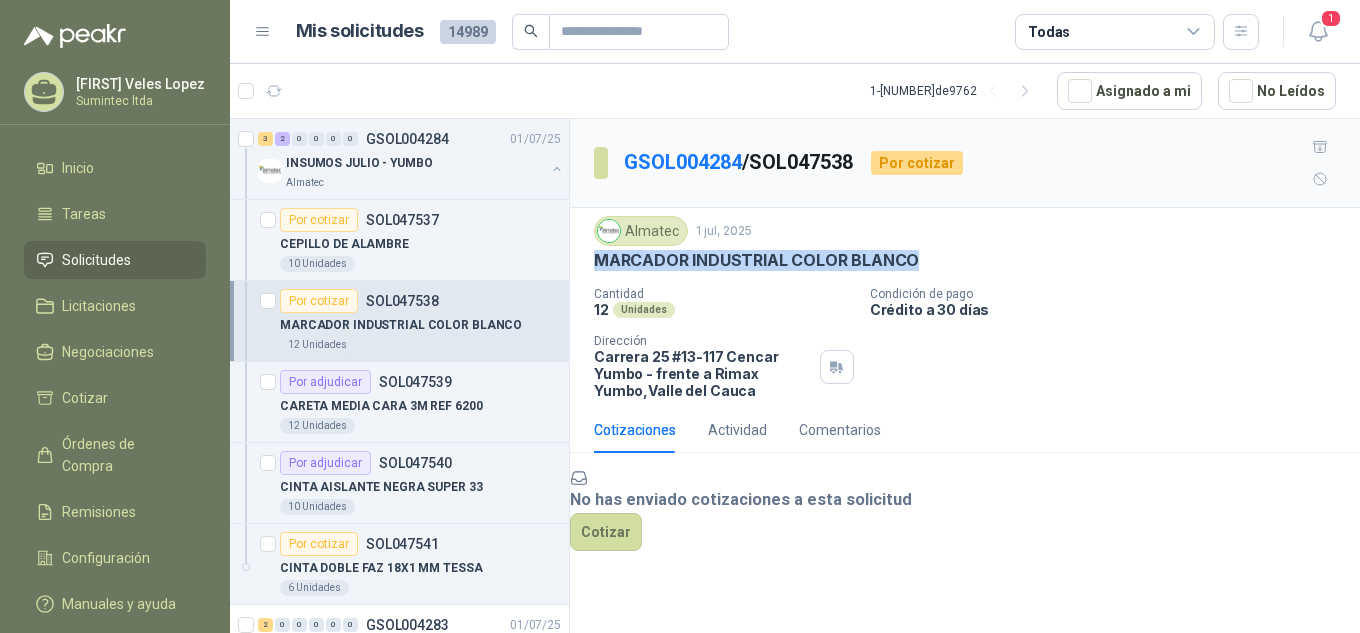 drag, startPoint x: 928, startPoint y: 225, endPoint x: 580, endPoint y: 216, distance: 348.11636 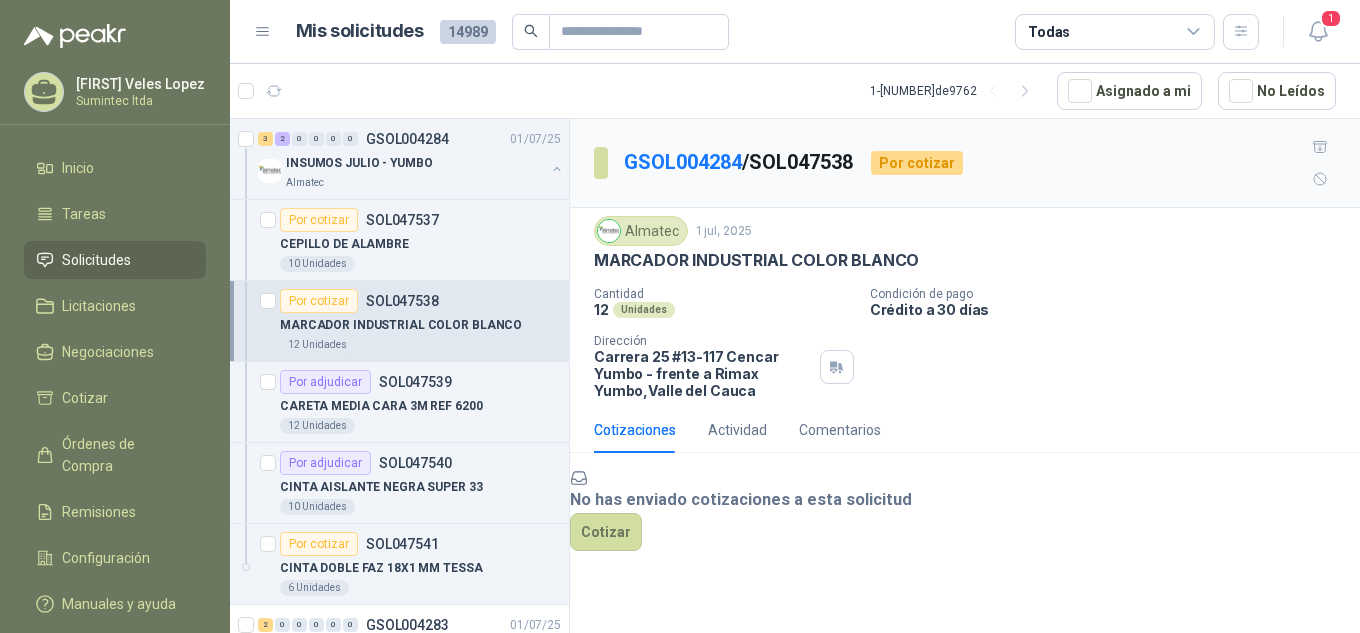 click on "No has enviado cotizaciones a esta solicitud Cotizar" at bounding box center (965, 509) 